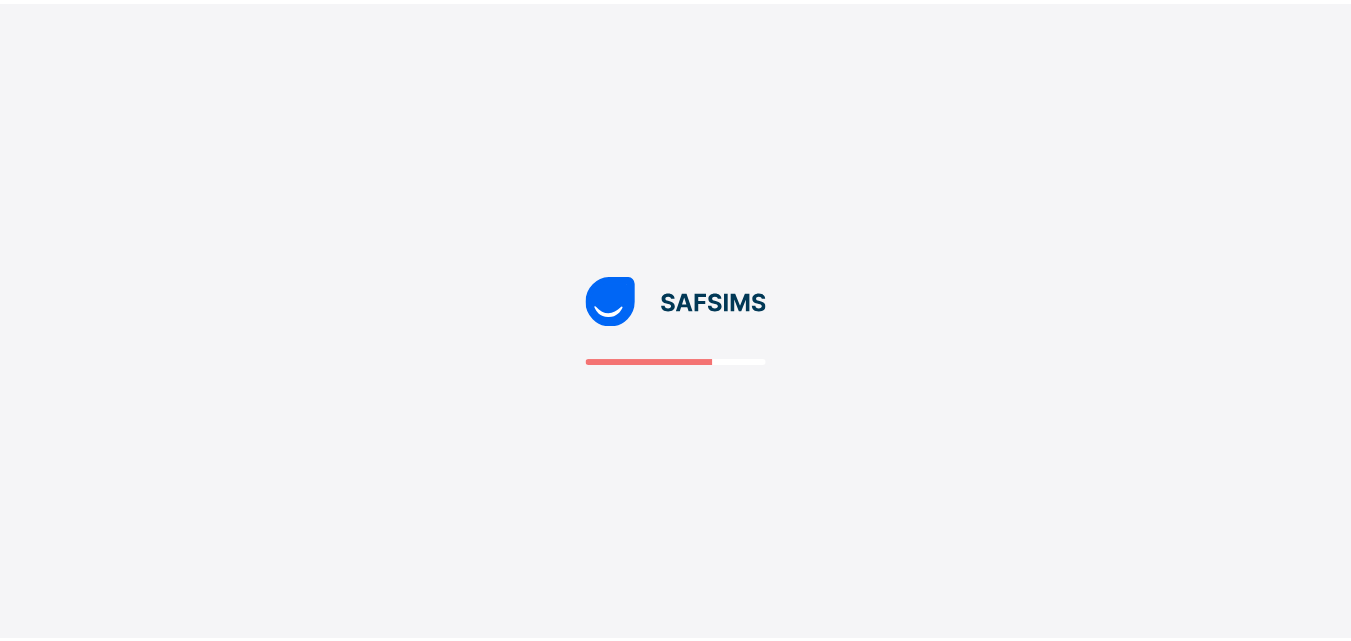 scroll, scrollTop: 0, scrollLeft: 0, axis: both 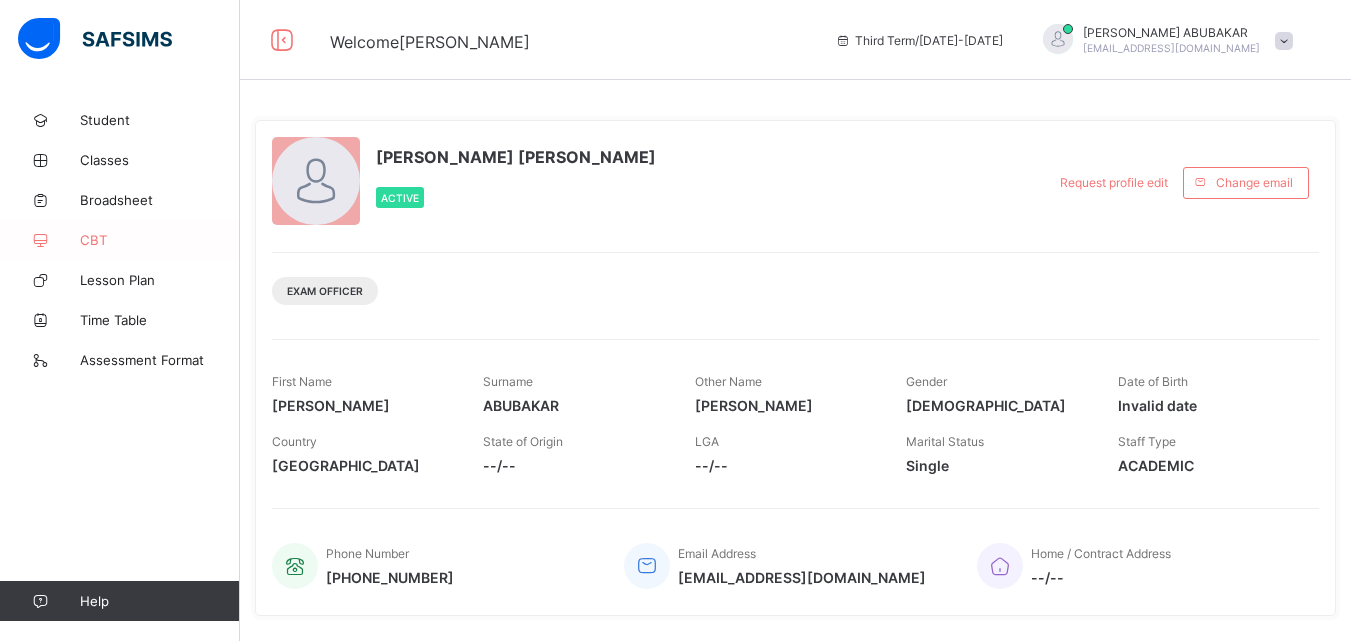 click on "CBT" at bounding box center [160, 240] 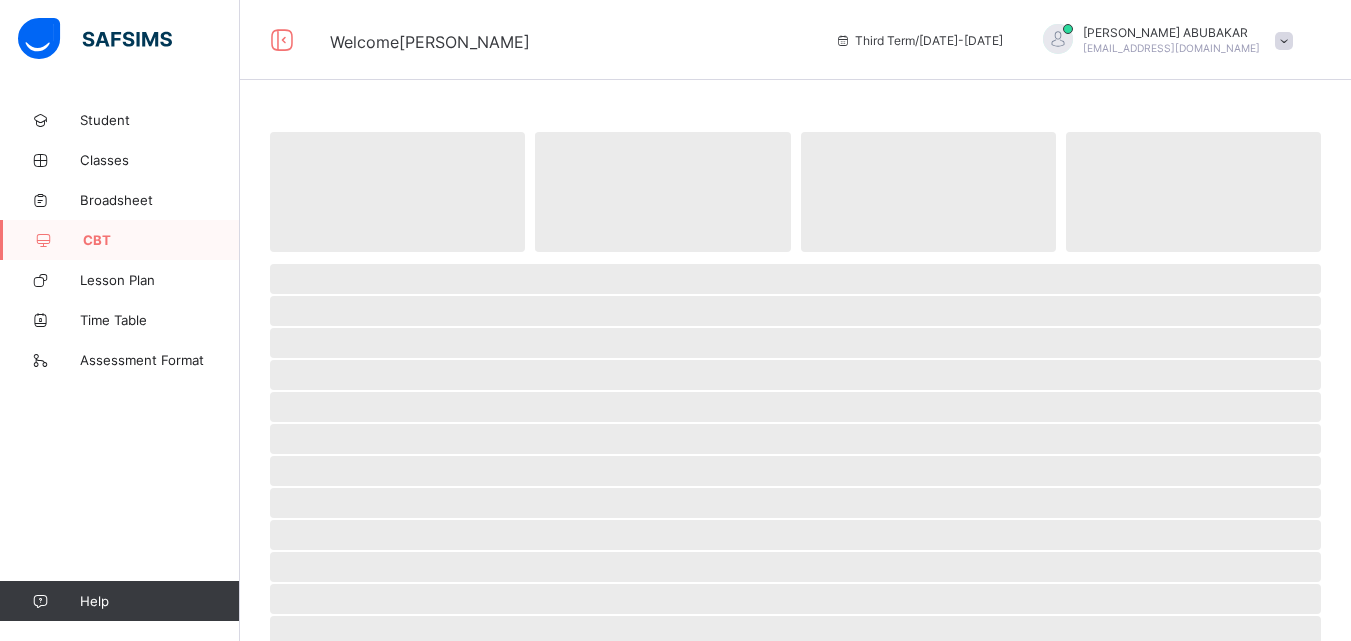 click on "CBT" at bounding box center (161, 240) 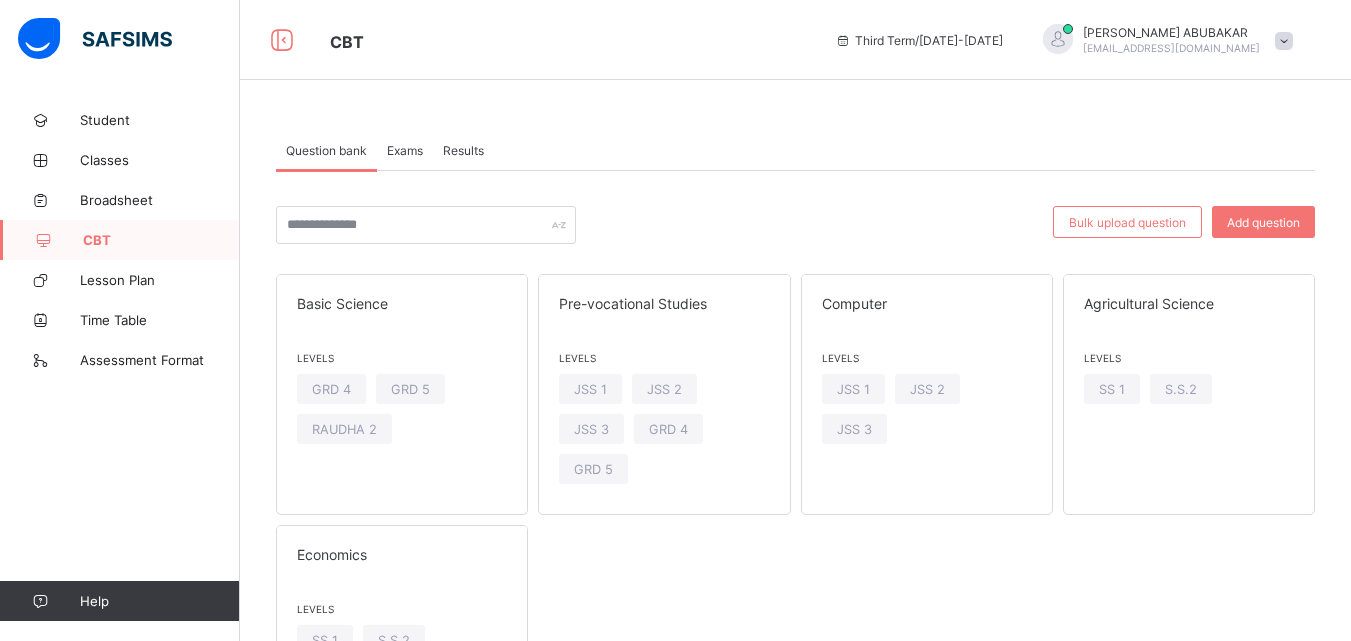 scroll, scrollTop: 105, scrollLeft: 0, axis: vertical 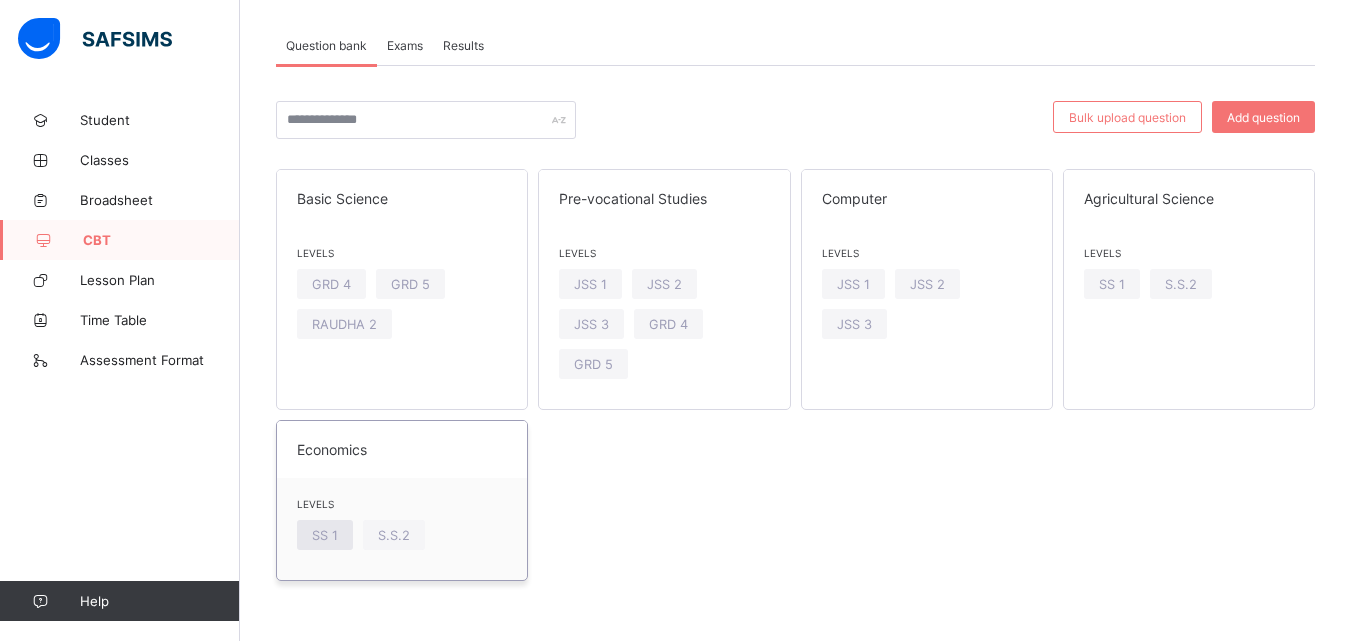 click on "SS 1" at bounding box center (325, 535) 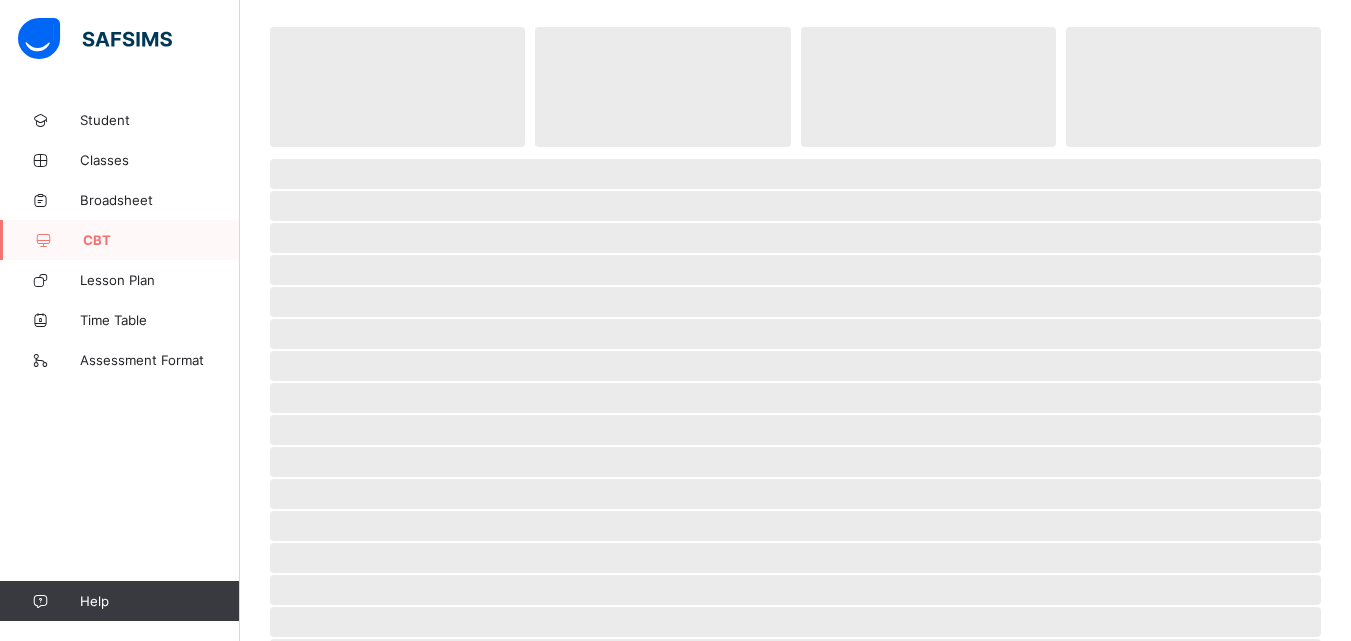 click on "‌" at bounding box center [795, 526] 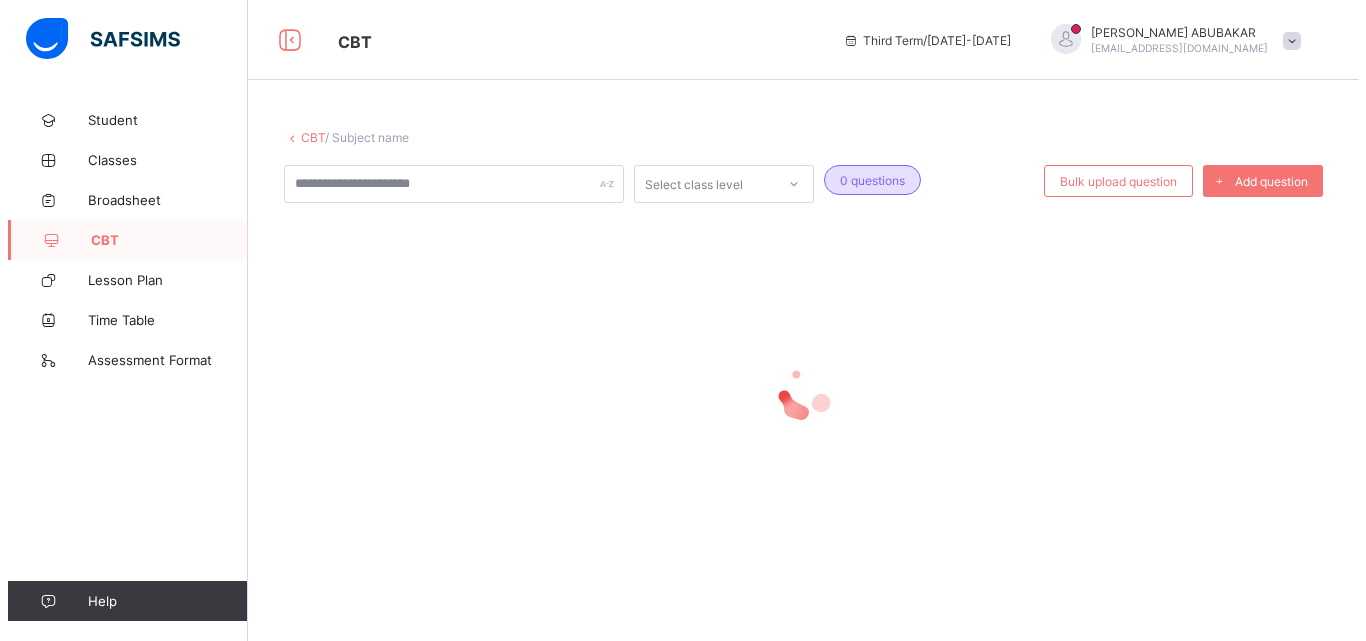 scroll, scrollTop: 0, scrollLeft: 0, axis: both 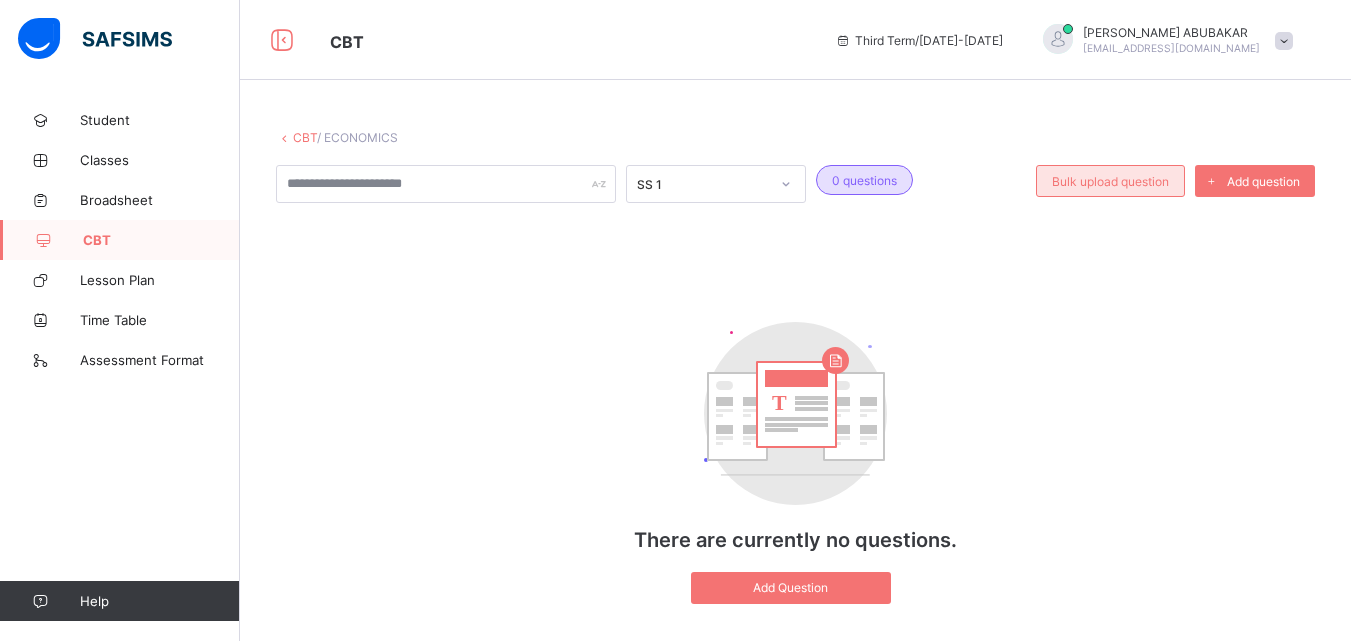 click on "Bulk upload question" at bounding box center (1110, 181) 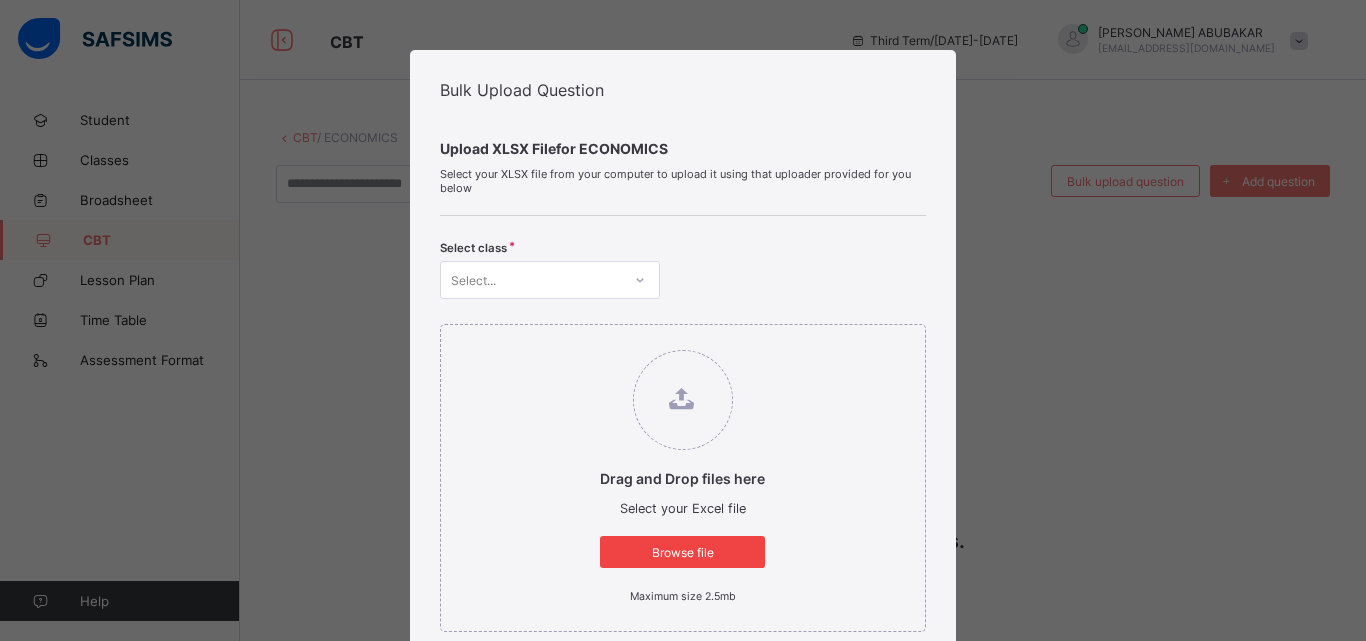 click on "Browse file" at bounding box center [682, 552] 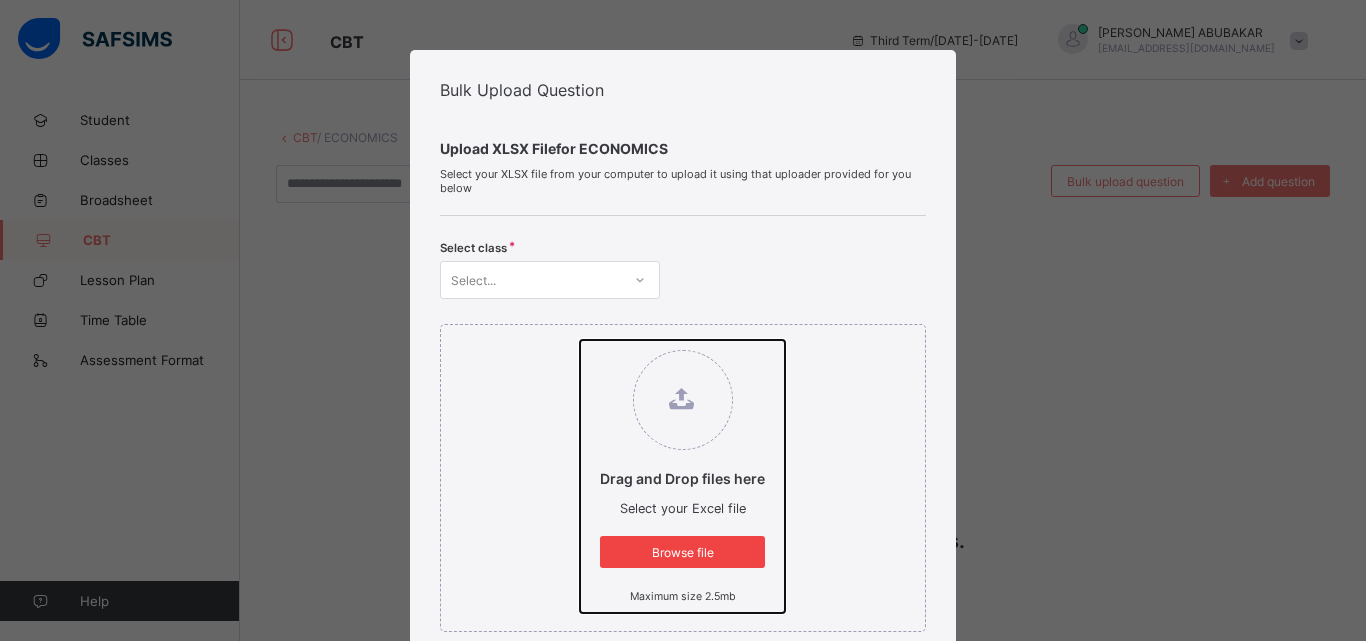 click on "Drag and Drop files here Select your Excel file Browse file Maximum size 2.5mb" at bounding box center (580, 340) 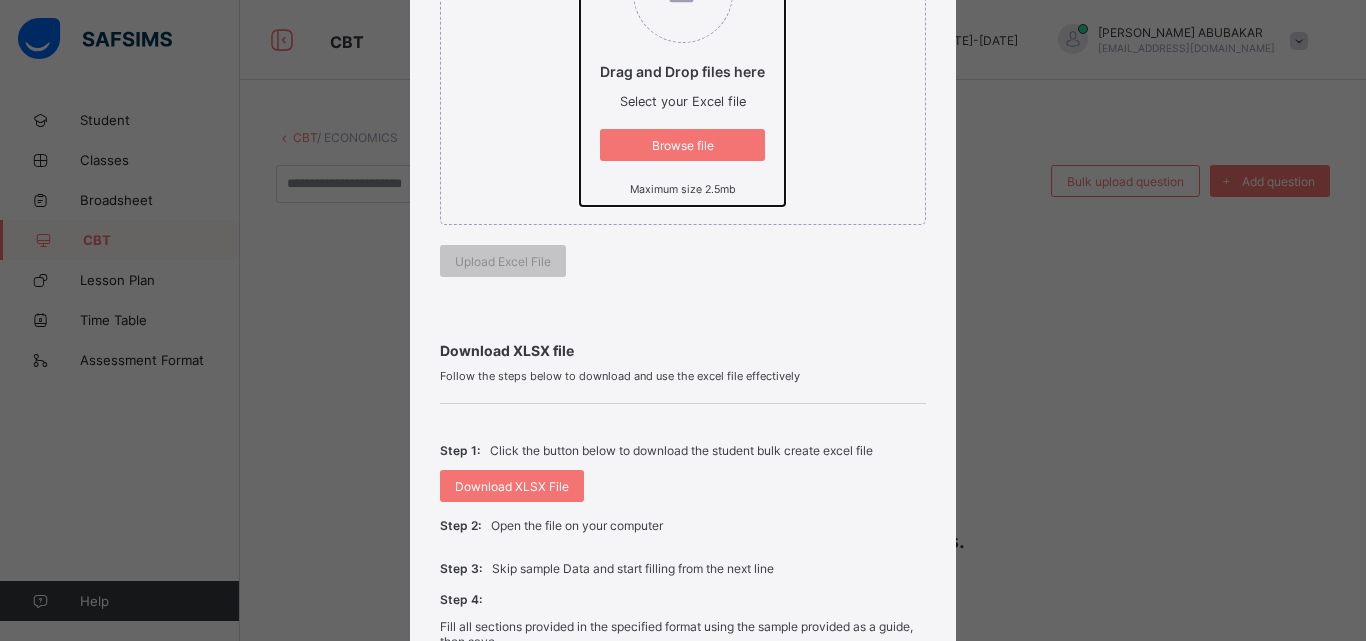 scroll, scrollTop: 412, scrollLeft: 0, axis: vertical 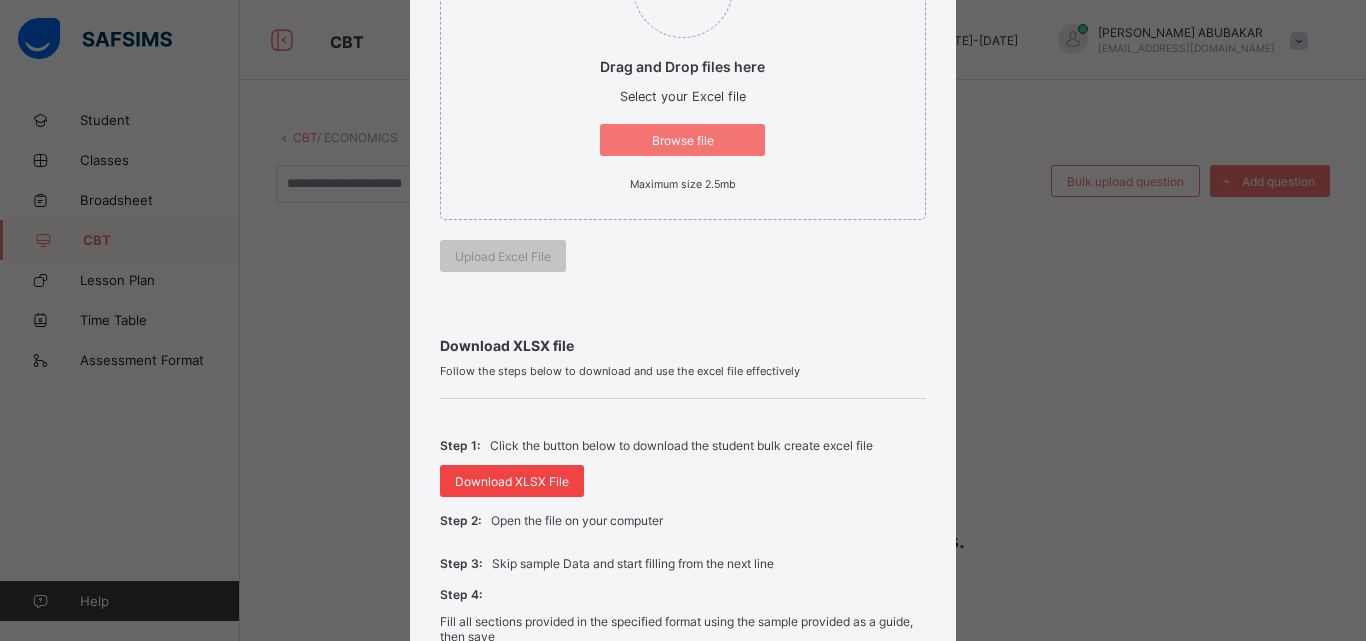 click on "Download XLSX File" at bounding box center [512, 481] 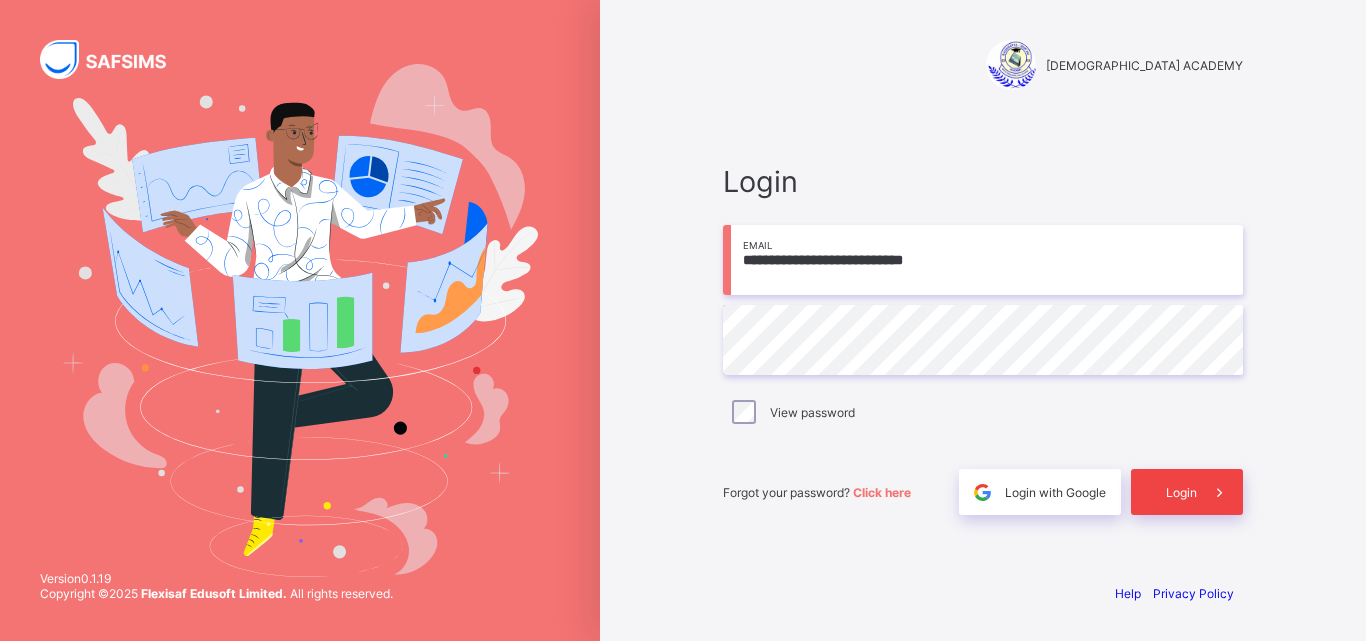 click on "Login" at bounding box center [1187, 492] 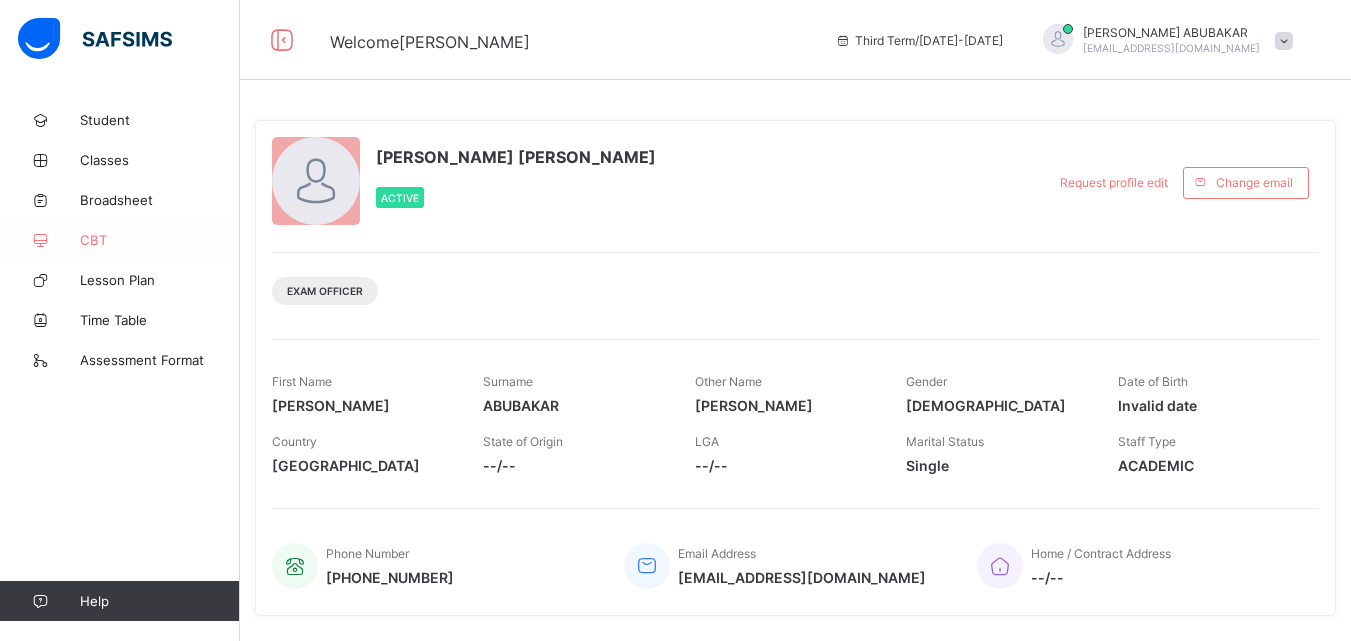 click on "CBT" at bounding box center (120, 240) 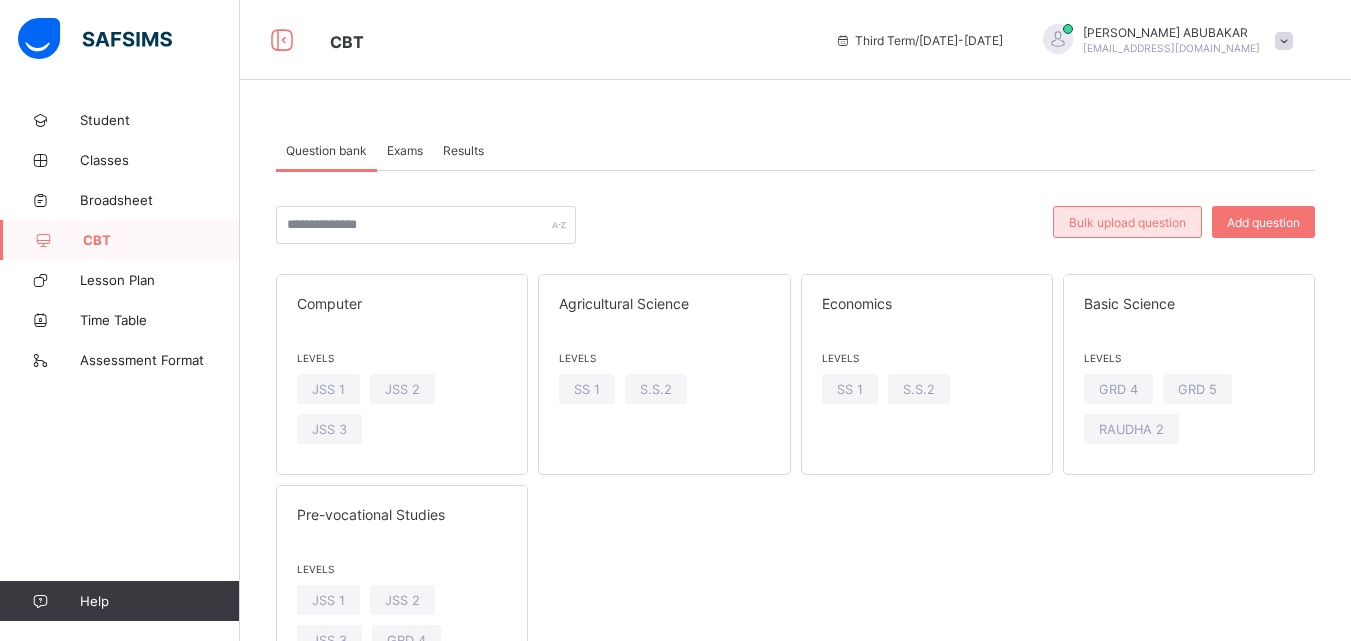click on "Bulk upload question" at bounding box center (1127, 222) 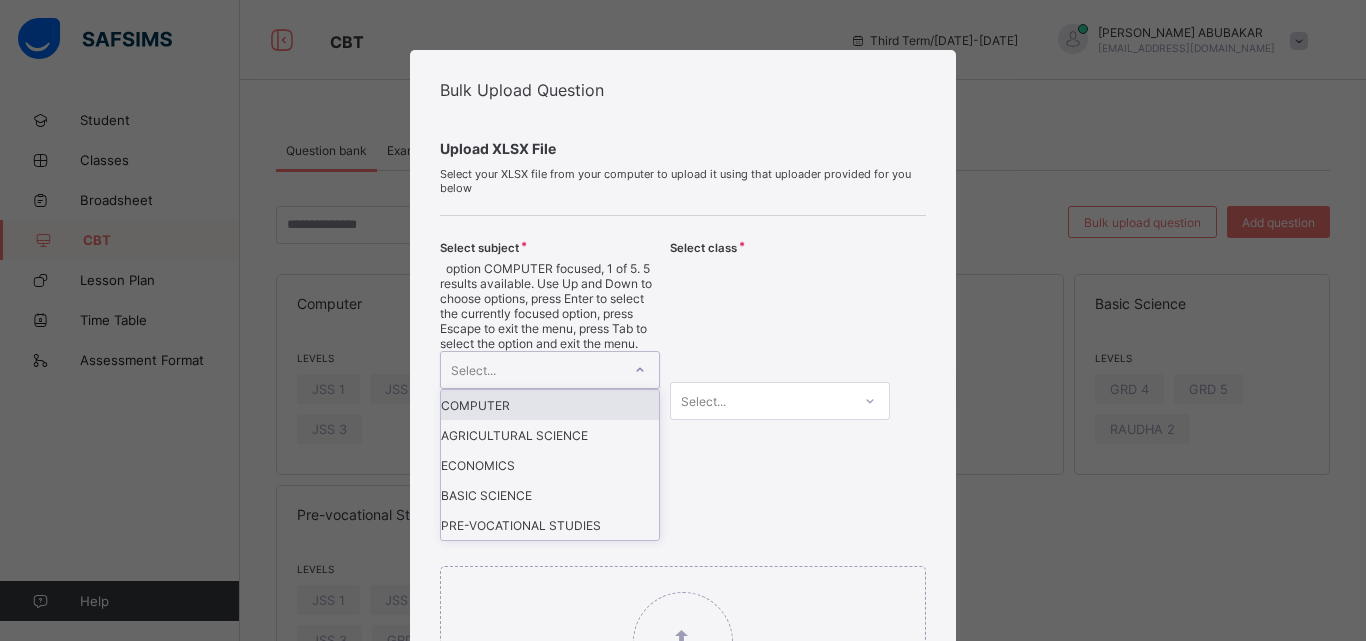 click 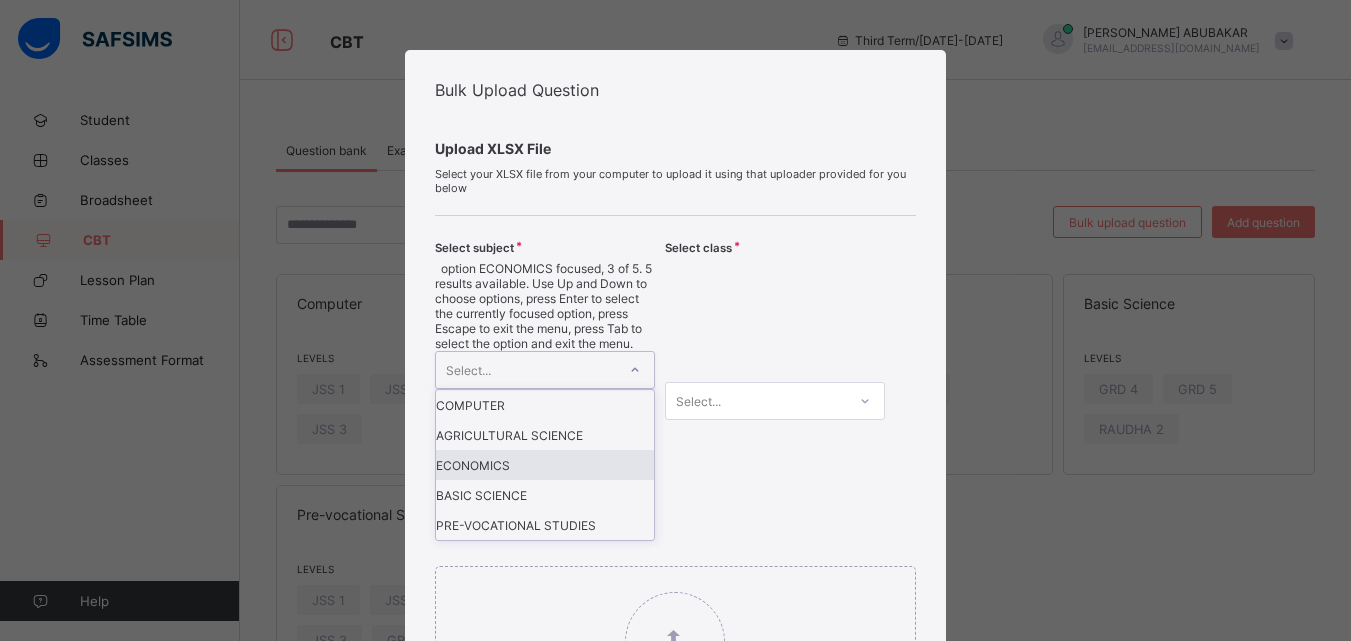 click on "ECONOMICS" at bounding box center [545, 465] 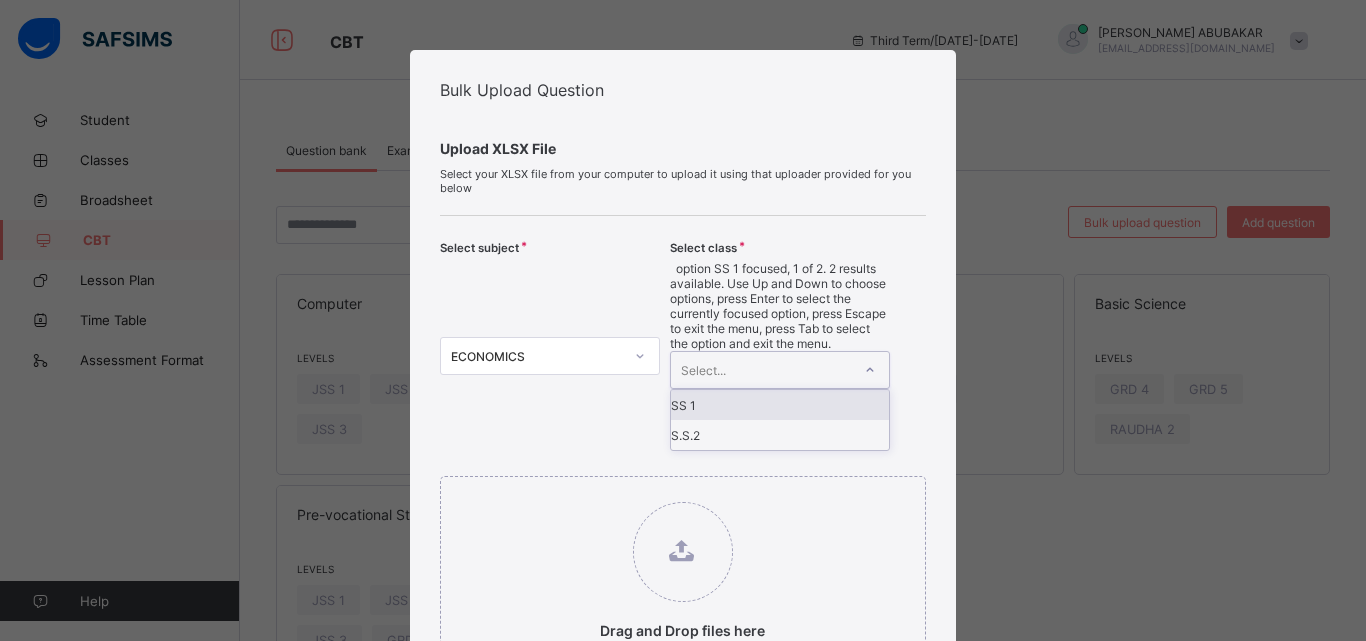 click on "Select..." at bounding box center [703, 370] 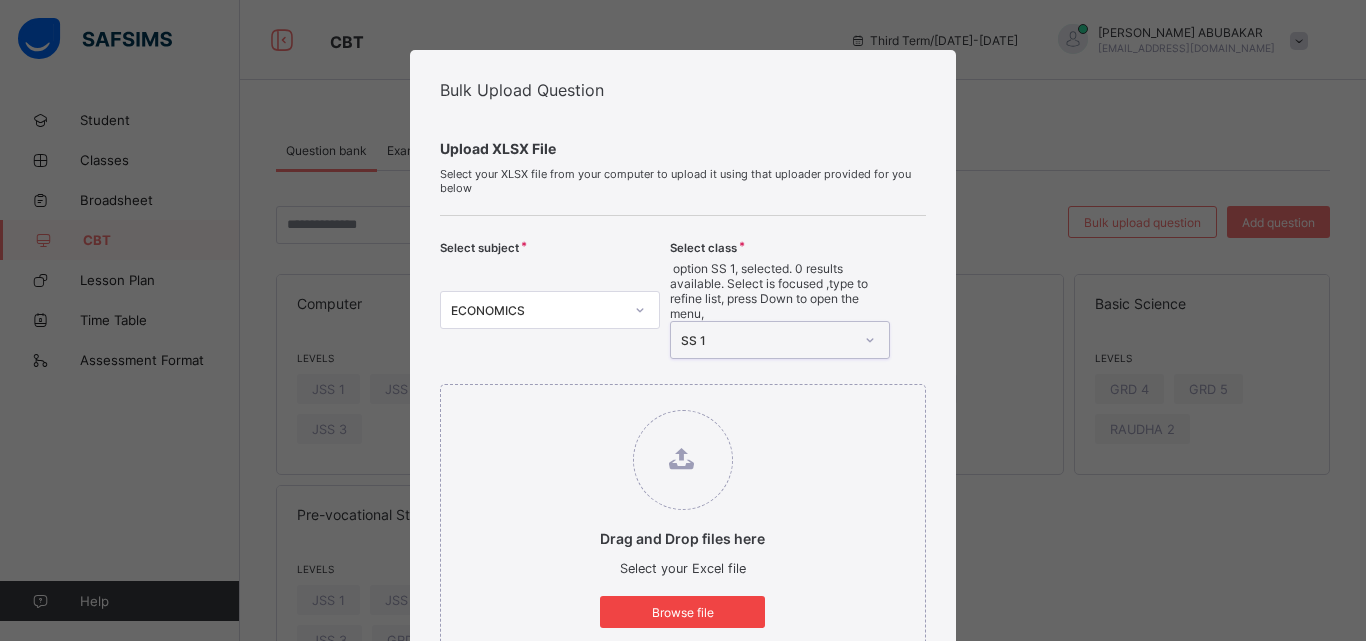 click on "Browse file" at bounding box center (682, 612) 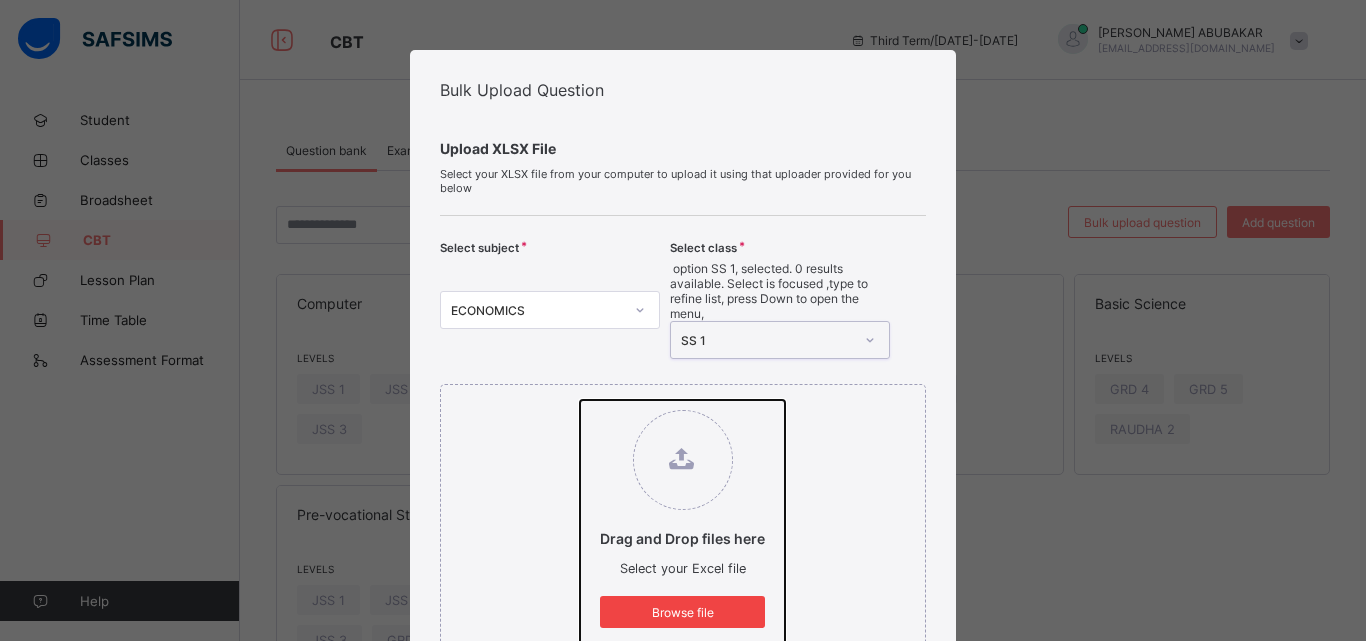 click on "Drag and Drop files here Select your Excel file Browse file Maximum size 2.5mb" at bounding box center (580, 400) 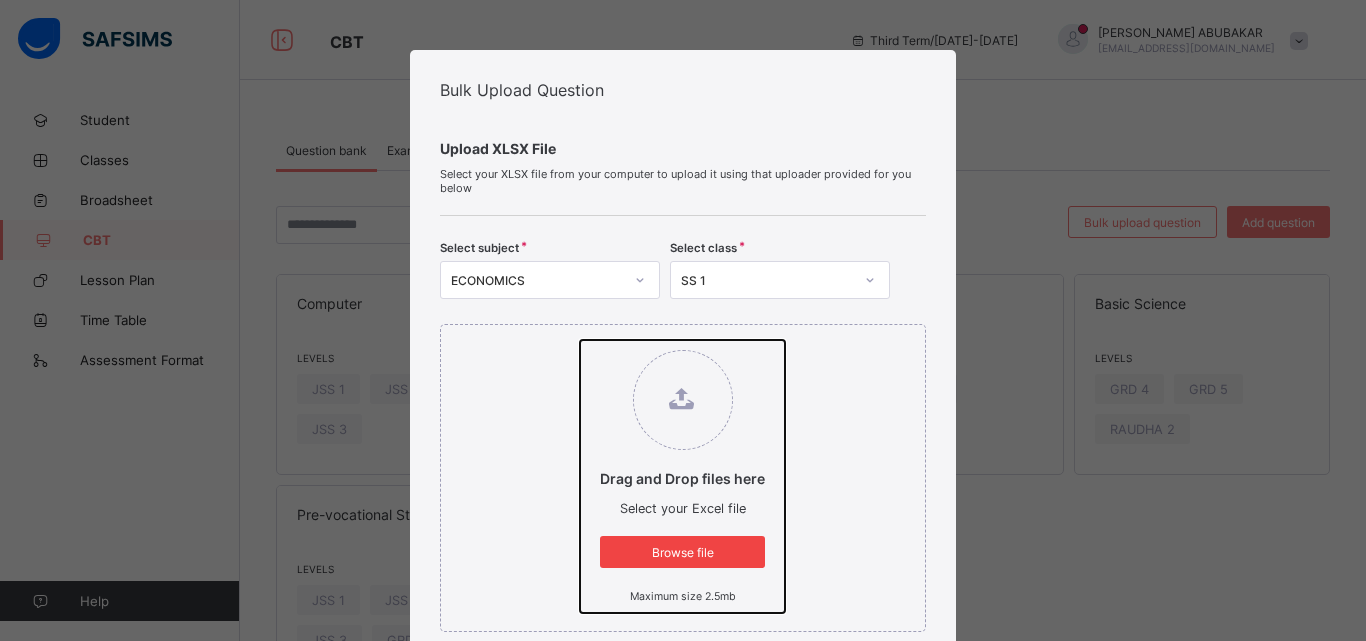 type on "**********" 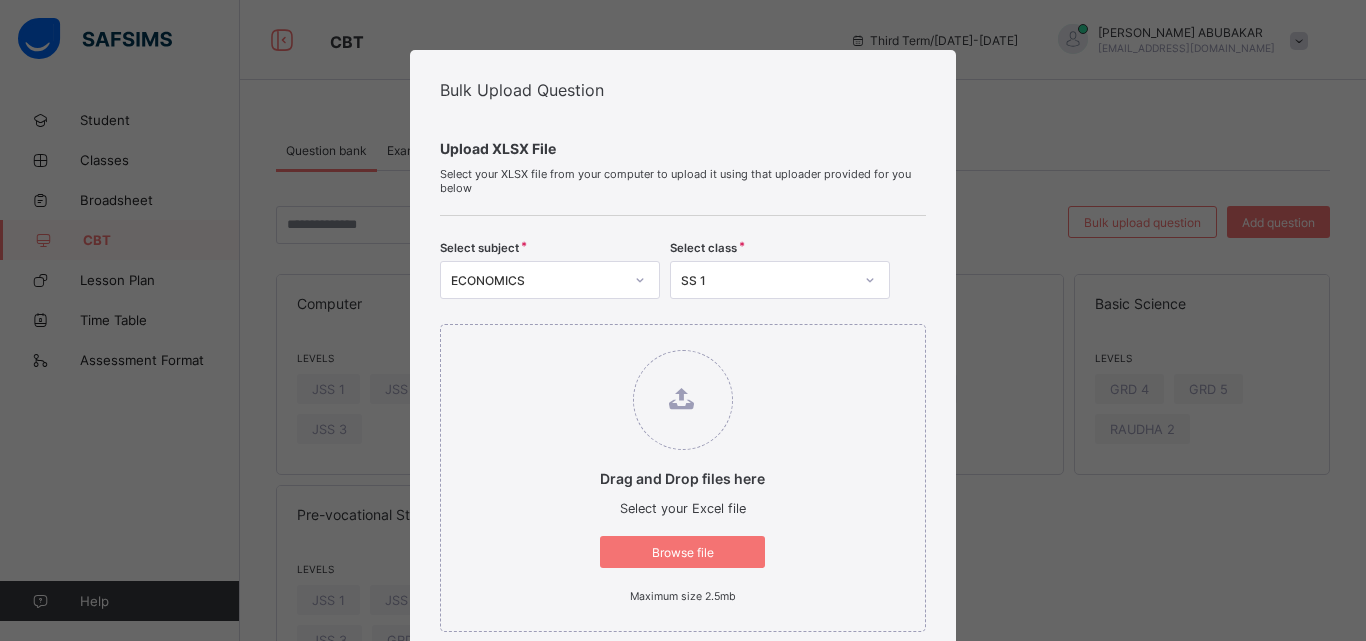 click on "Drag and Drop files here Select your Excel file Browse file Maximum size 2.5mb File:  ECO 1.xlsx   Upload Excel File" at bounding box center (683, 517) 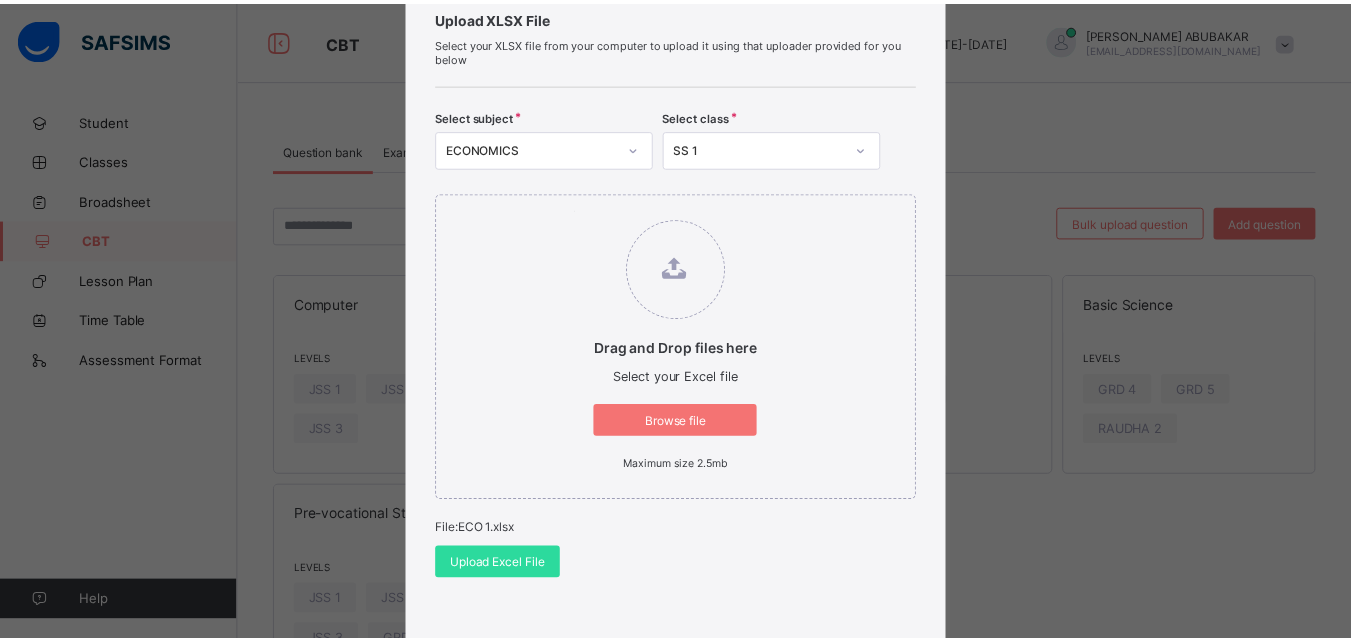 scroll, scrollTop: 135, scrollLeft: 0, axis: vertical 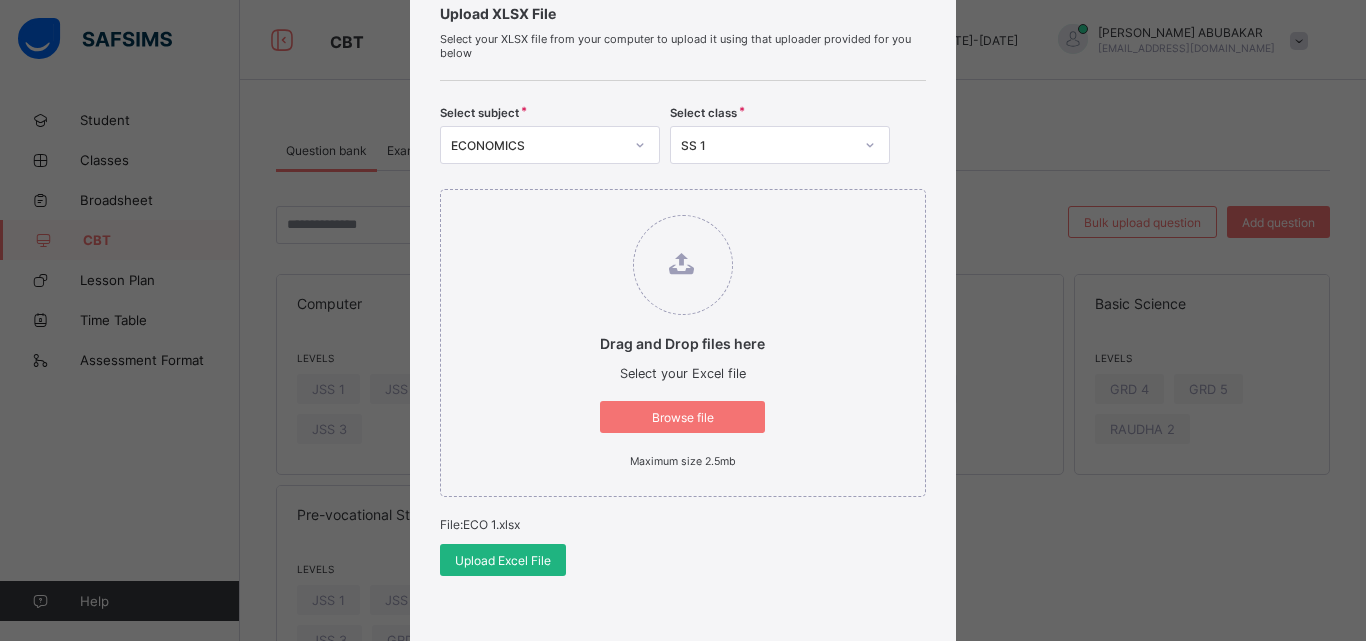 click on "Upload Excel File" at bounding box center [503, 560] 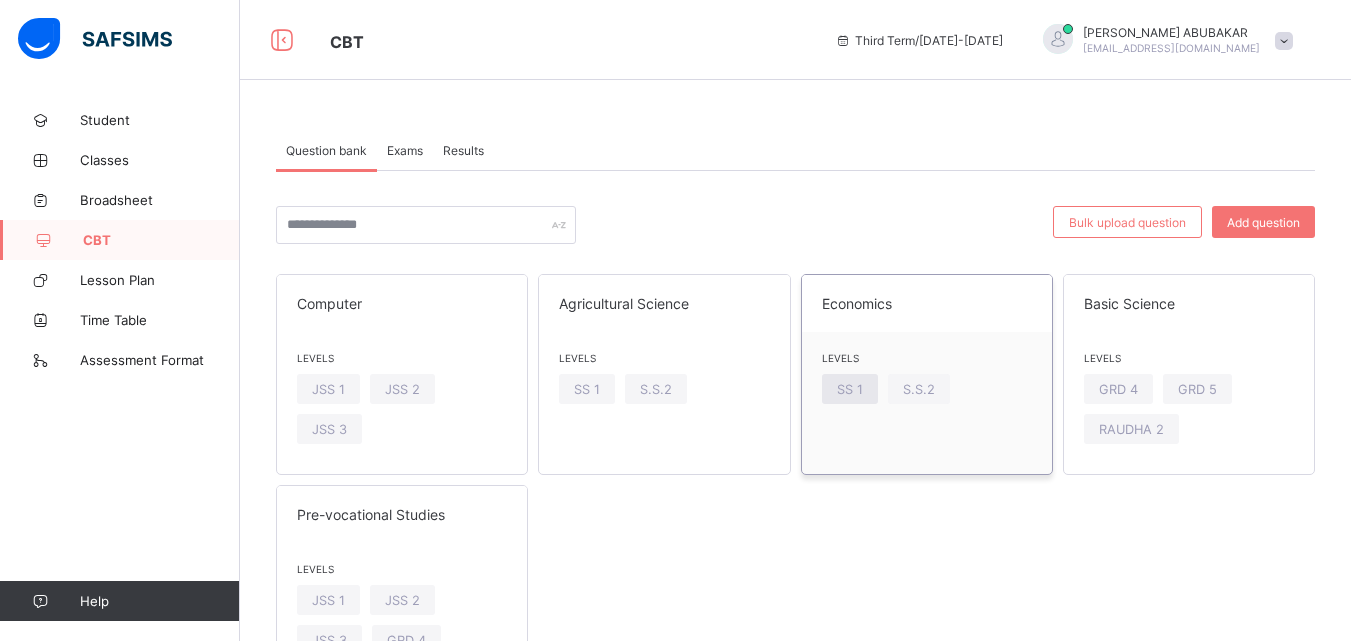 click on "SS 1" at bounding box center (850, 389) 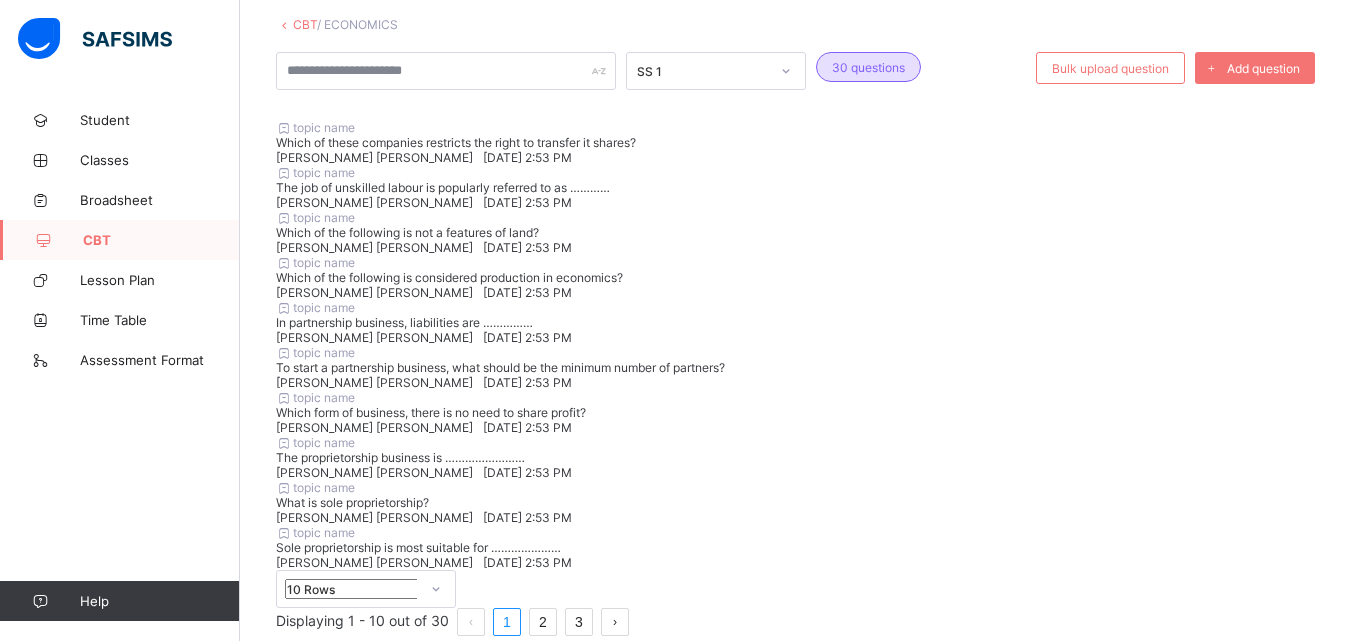 scroll, scrollTop: 119, scrollLeft: 0, axis: vertical 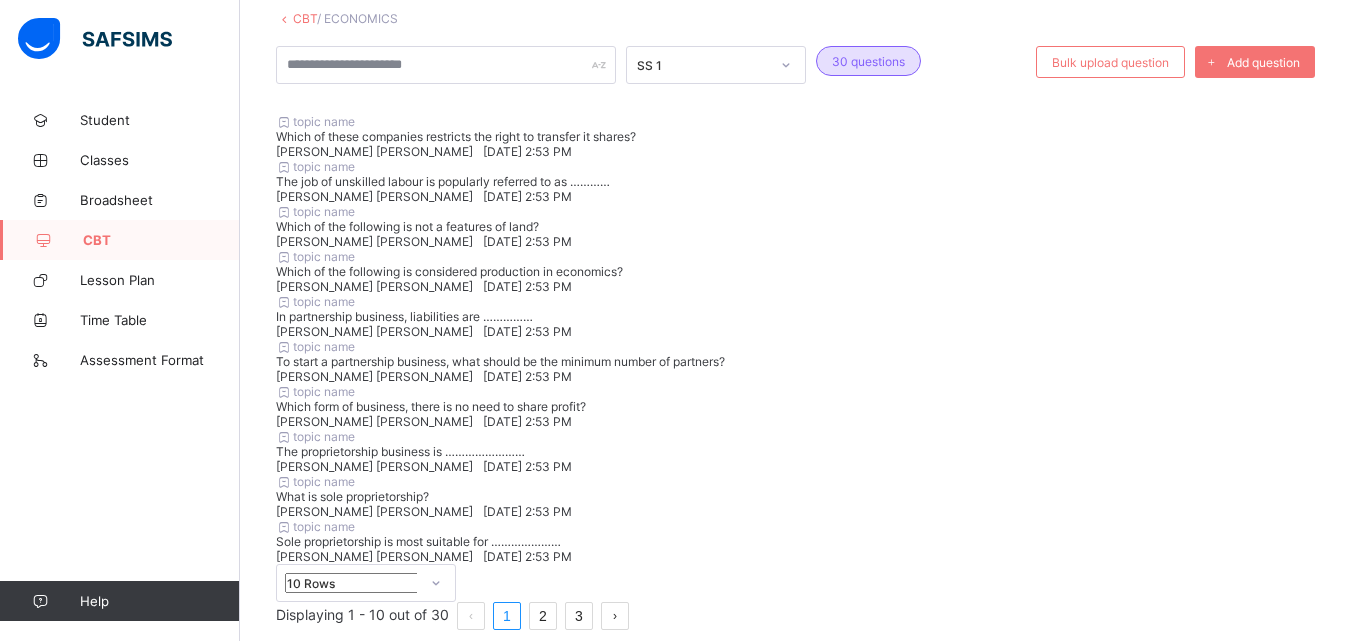 click on "topic name  Which of these companies restricts the right to transfer it shares? [PERSON_NAME] [PERSON_NAME] [DATE] 2:53 PM" at bounding box center [795, 136] 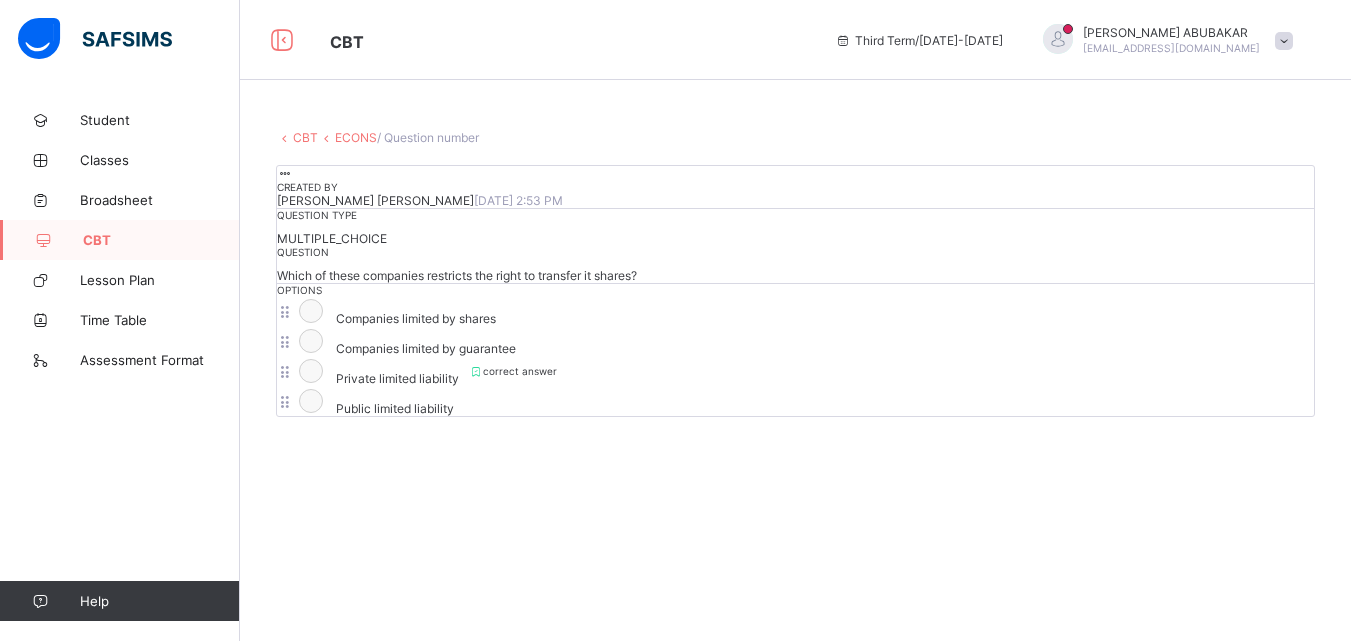 scroll, scrollTop: 119, scrollLeft: 0, axis: vertical 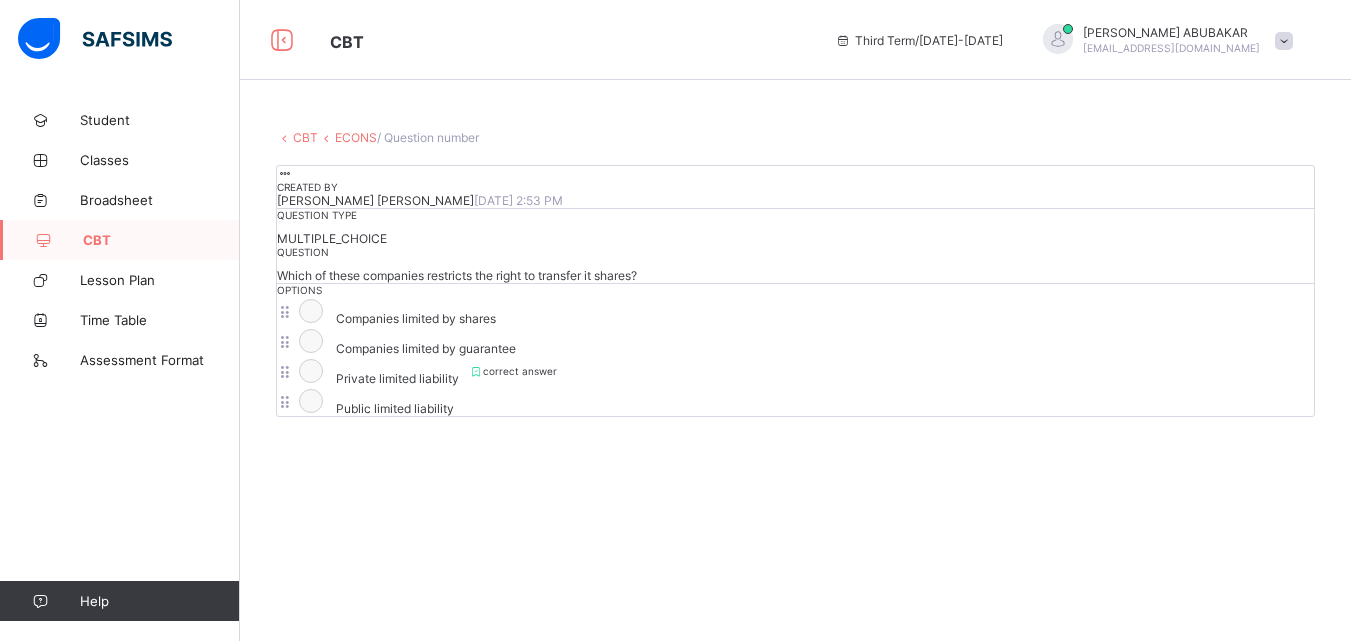 click on "Question type   MULTIPLE_CHOICE   Question  Which of these companies restricts the right to transfer it shares?" at bounding box center (795, 246) 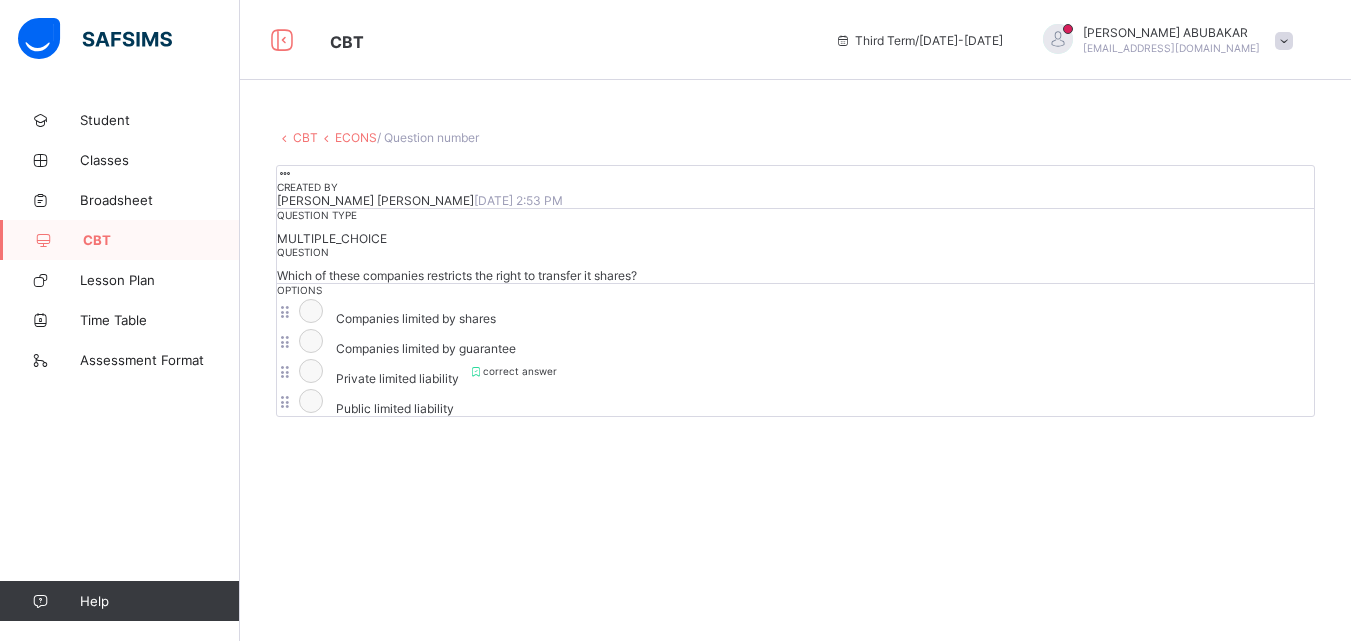 click at bounding box center (285, 173) 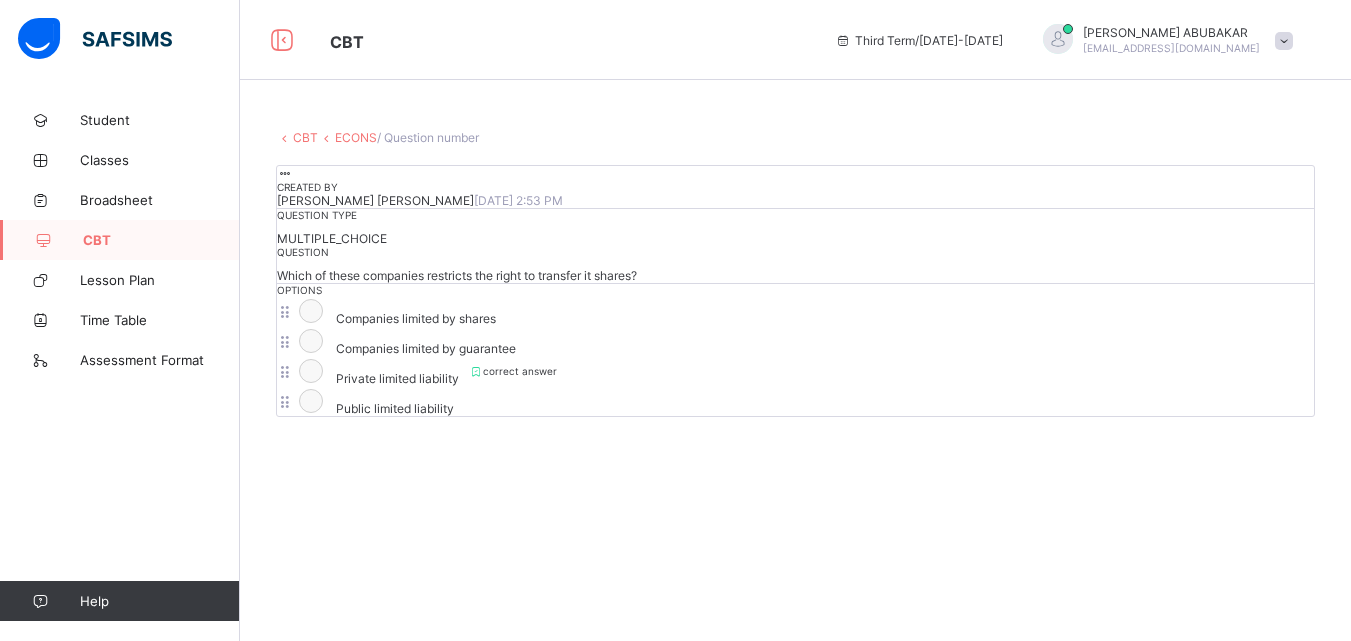 click on "ECONS" at bounding box center (356, 137) 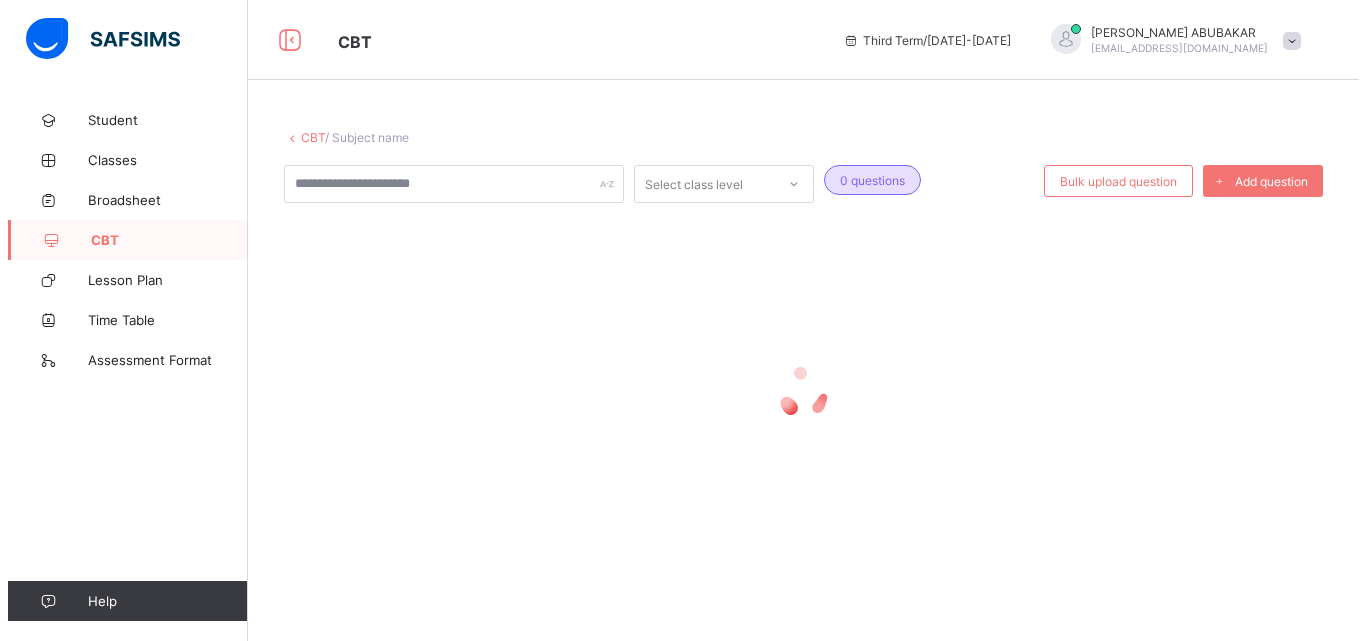 scroll, scrollTop: 0, scrollLeft: 0, axis: both 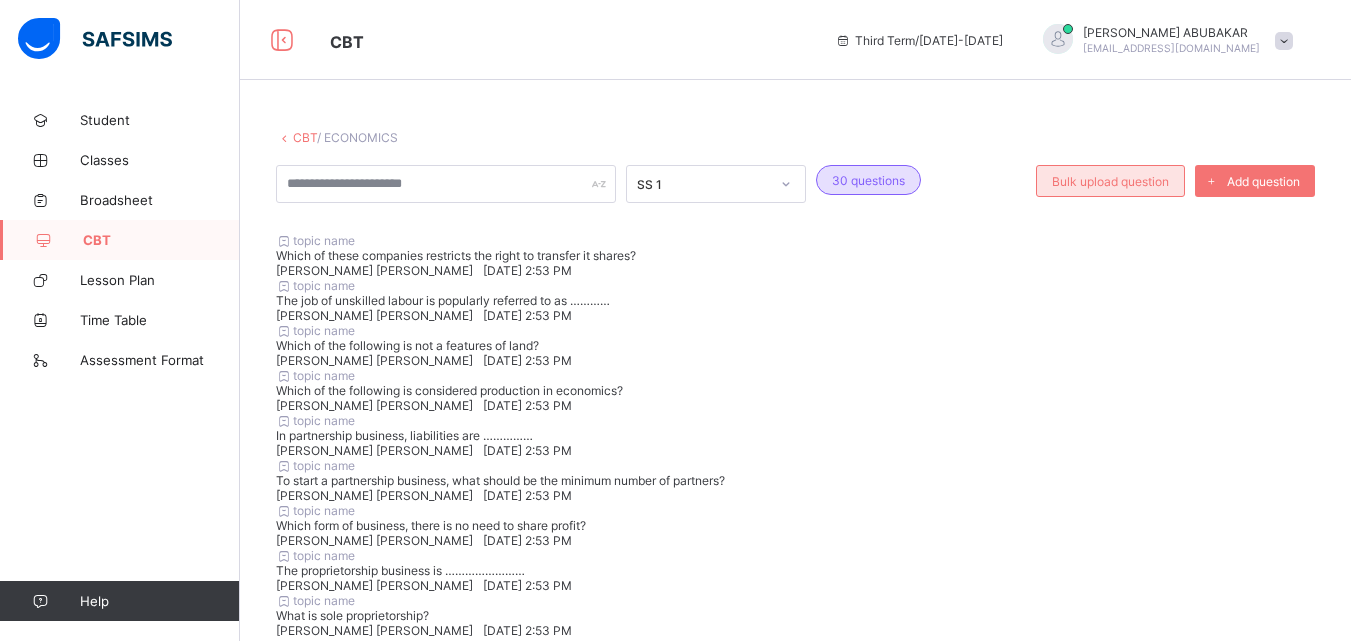 click on "Bulk upload question" at bounding box center [1110, 181] 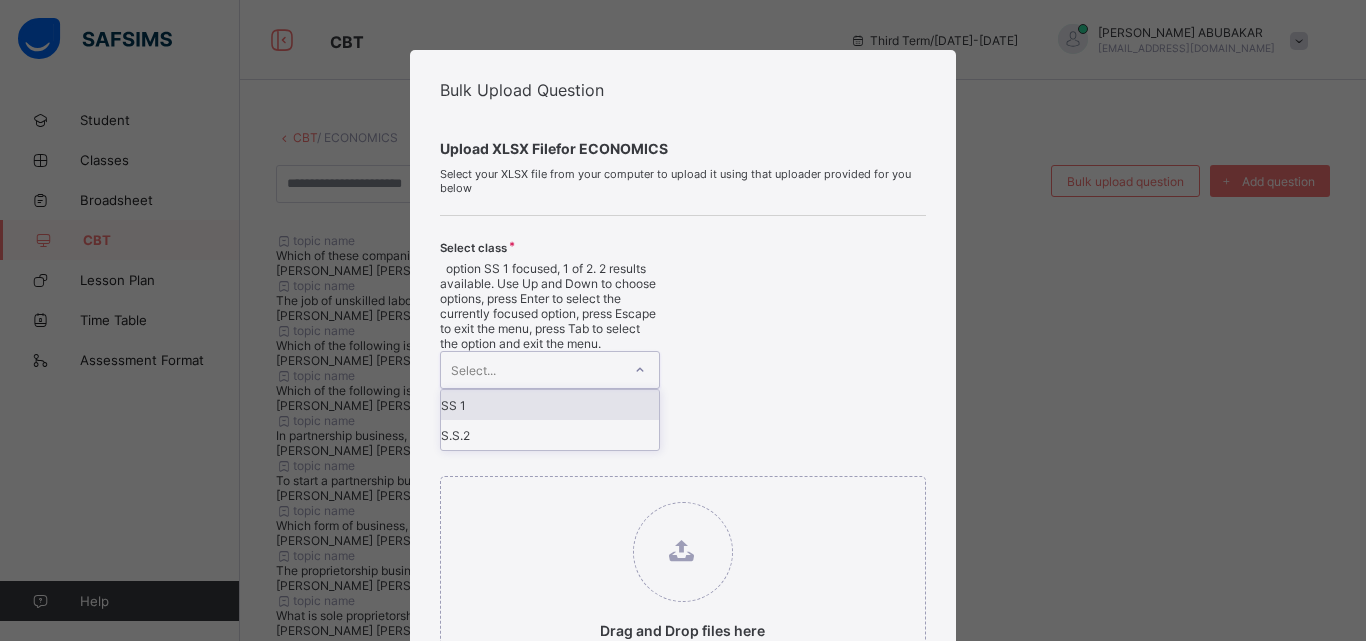 click on "Select..." at bounding box center [531, 370] 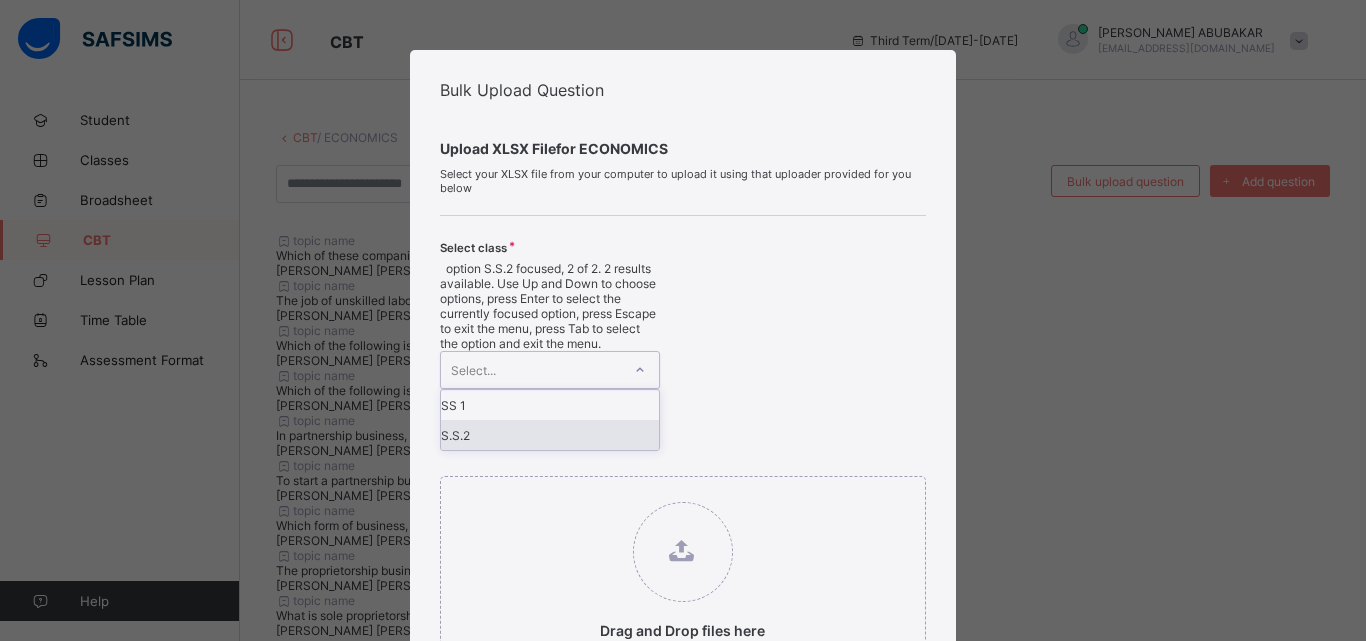 click on "S.S.2" at bounding box center [550, 435] 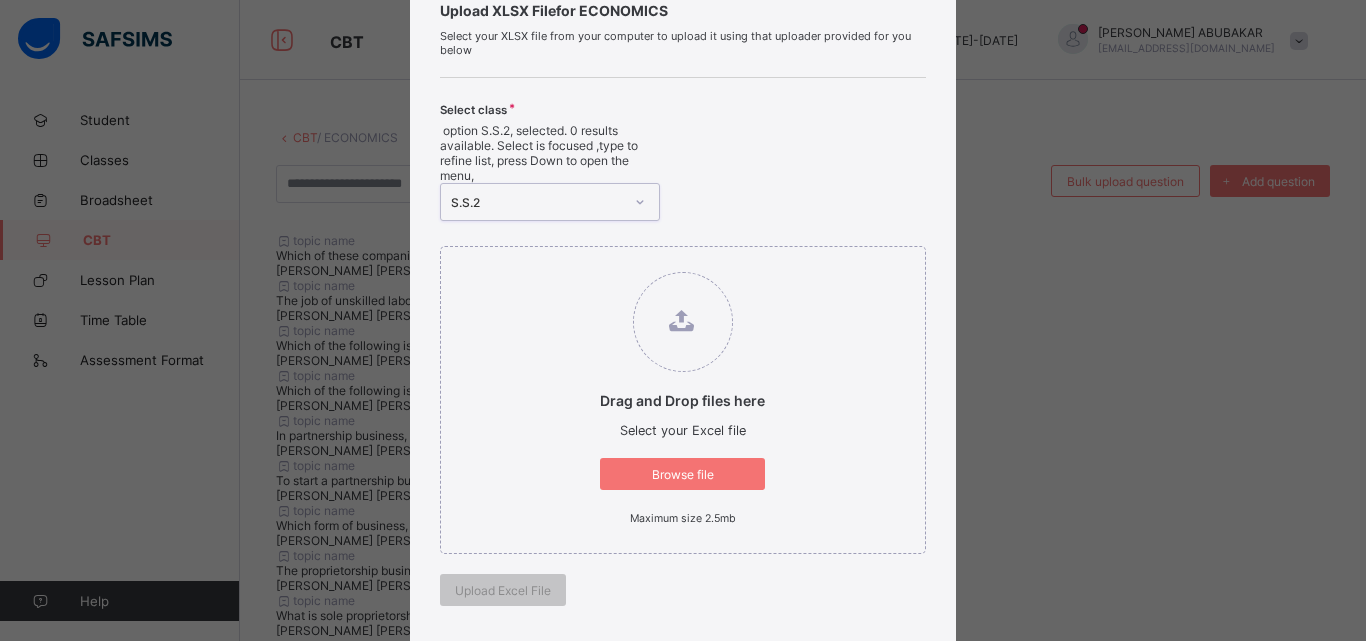 scroll, scrollTop: 139, scrollLeft: 0, axis: vertical 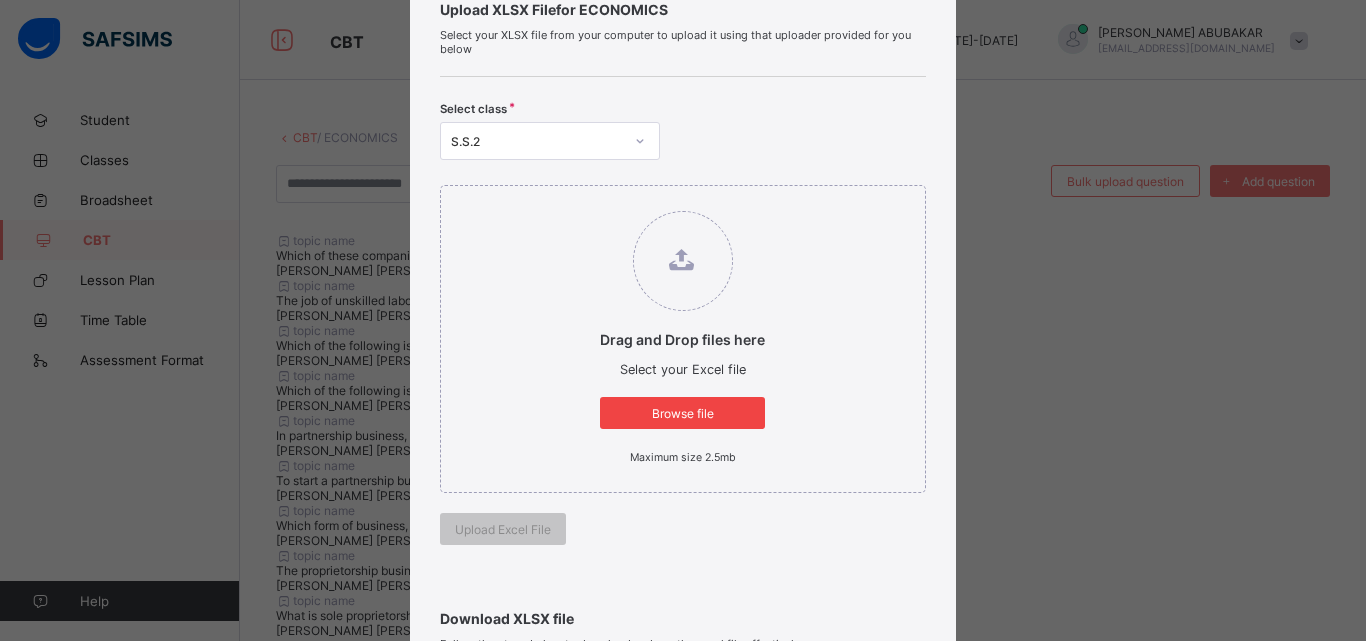 click on "Browse file" at bounding box center (682, 413) 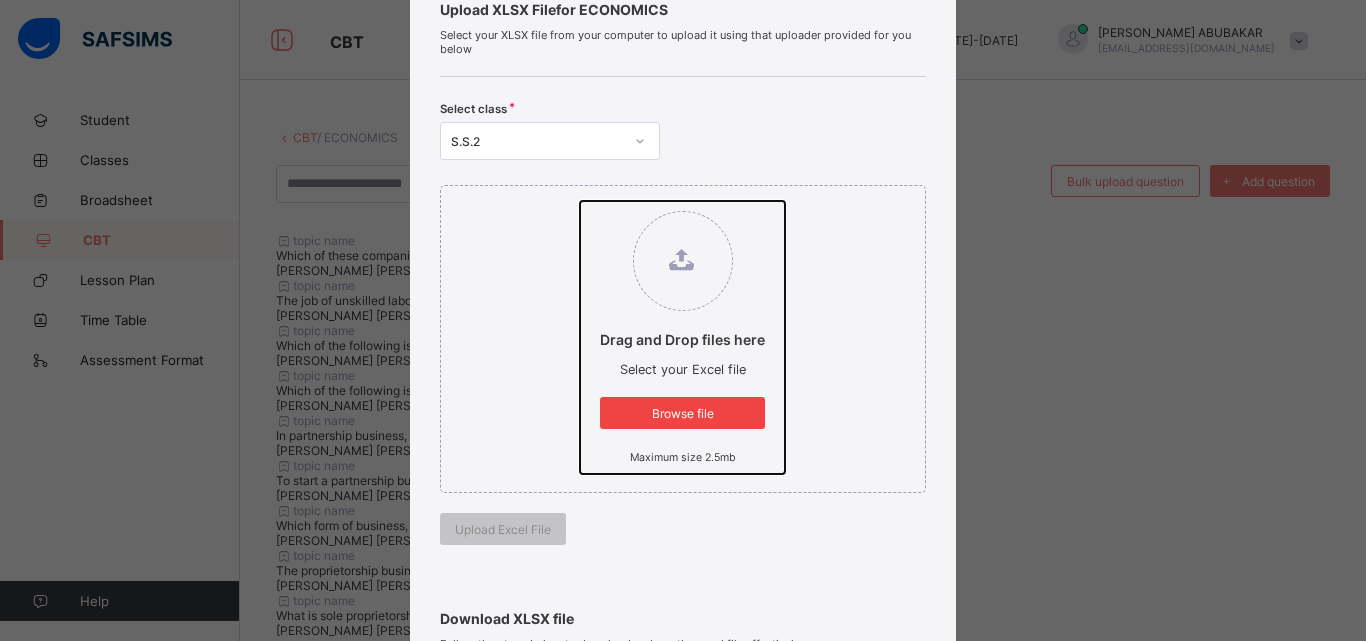 click on "Drag and Drop files here Select your Excel file Browse file Maximum size 2.5mb" at bounding box center [580, 201] 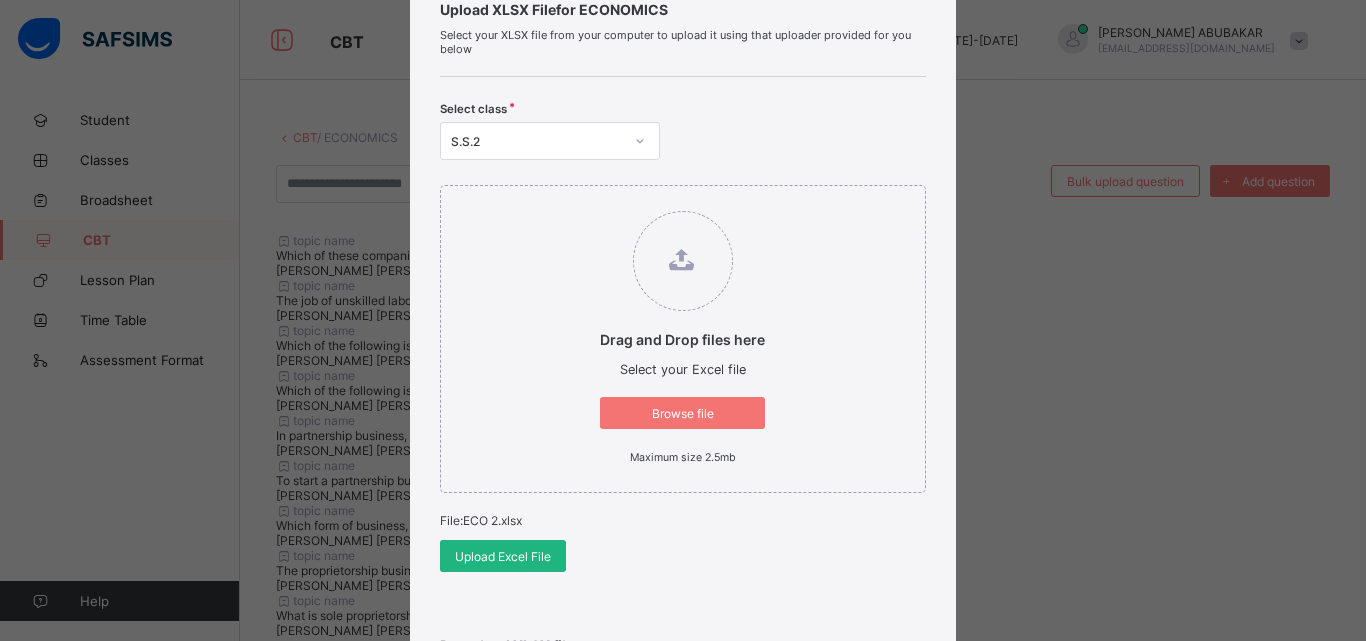 click on "Upload Excel File" at bounding box center (503, 556) 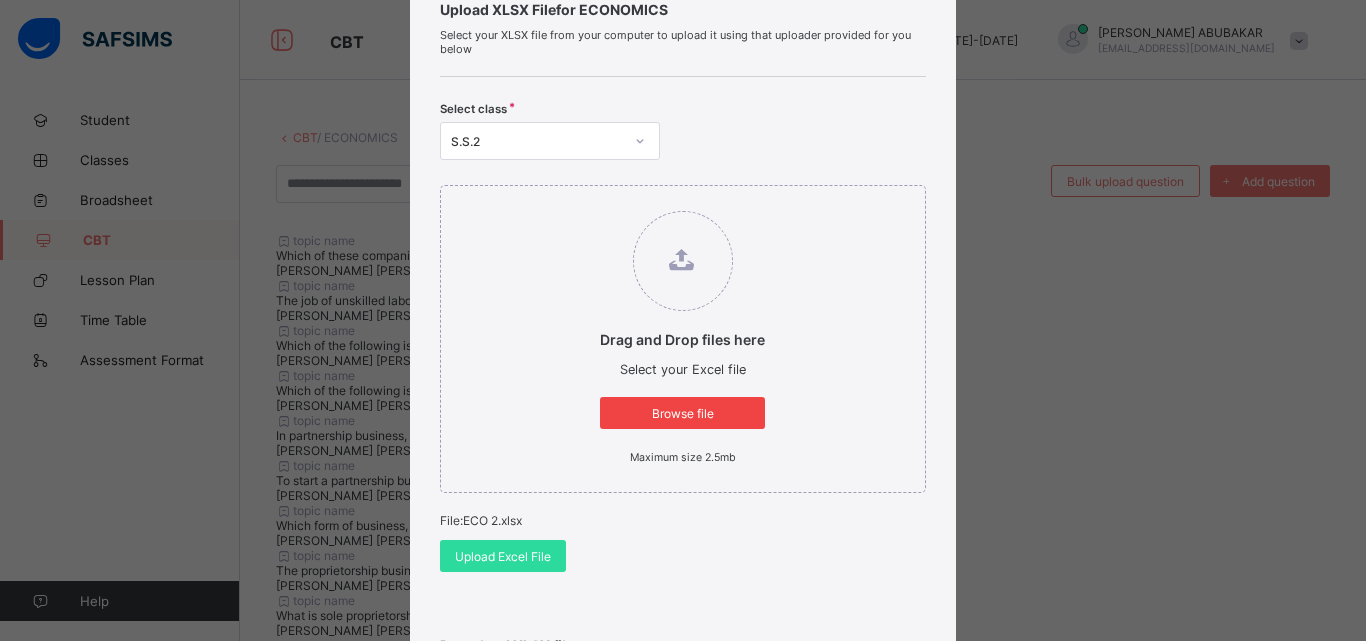 click on "Browse file" at bounding box center (682, 413) 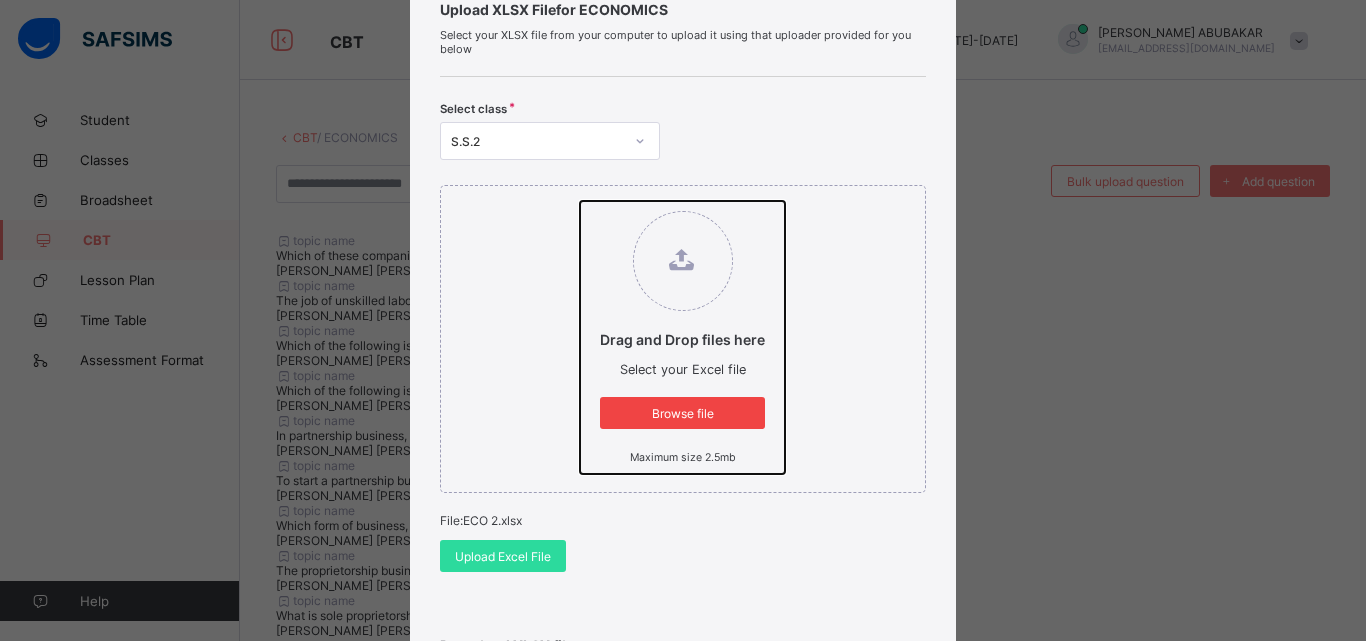 click on "Drag and Drop files here Select your Excel file Browse file Maximum size 2.5mb" at bounding box center (580, 201) 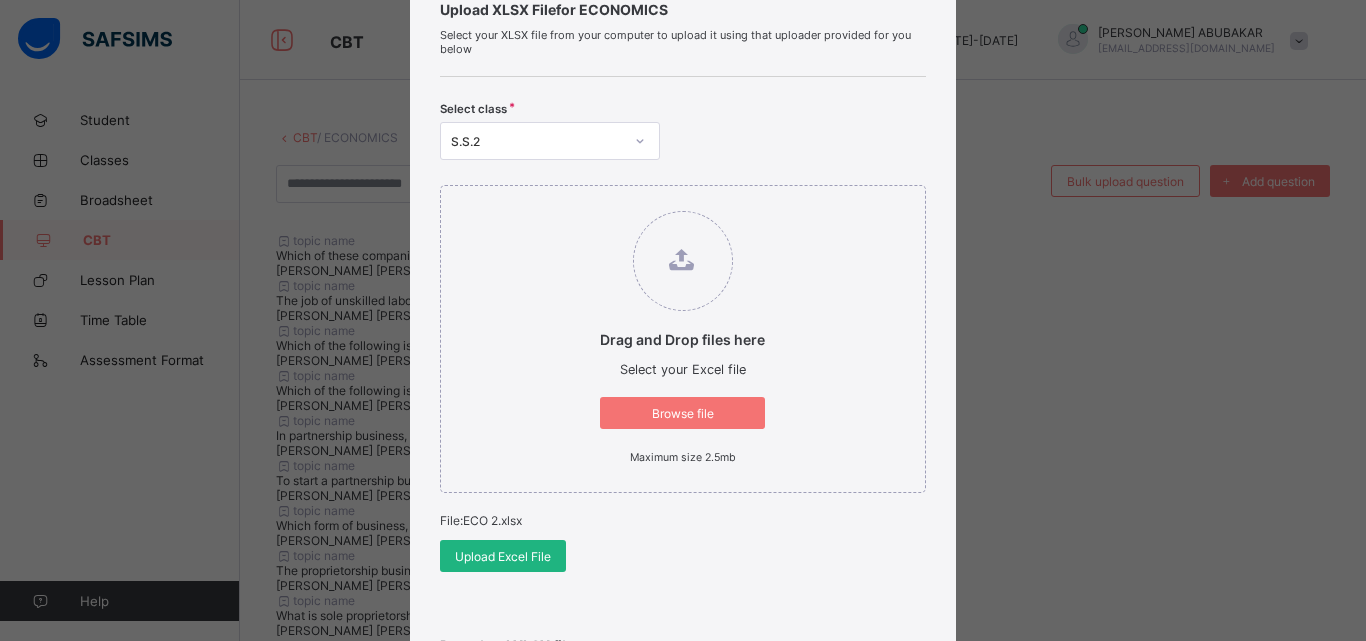 click on "Upload Excel File" at bounding box center [503, 556] 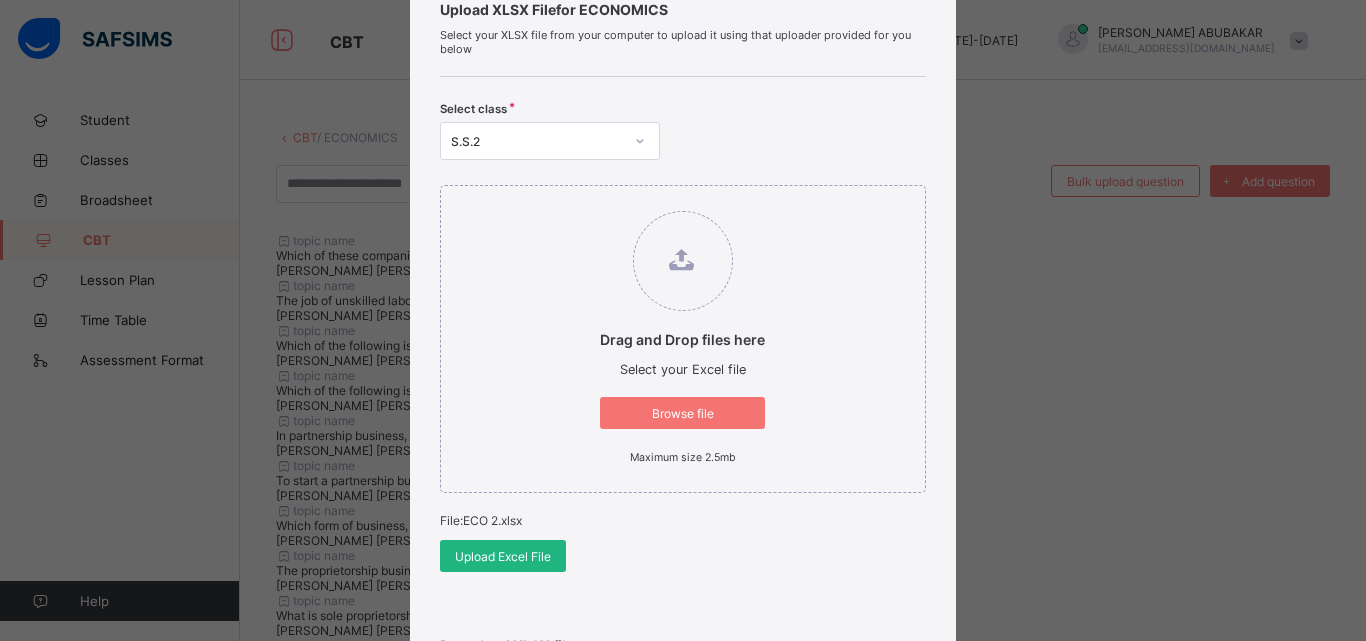 click on "Upload Excel File" at bounding box center (503, 556) 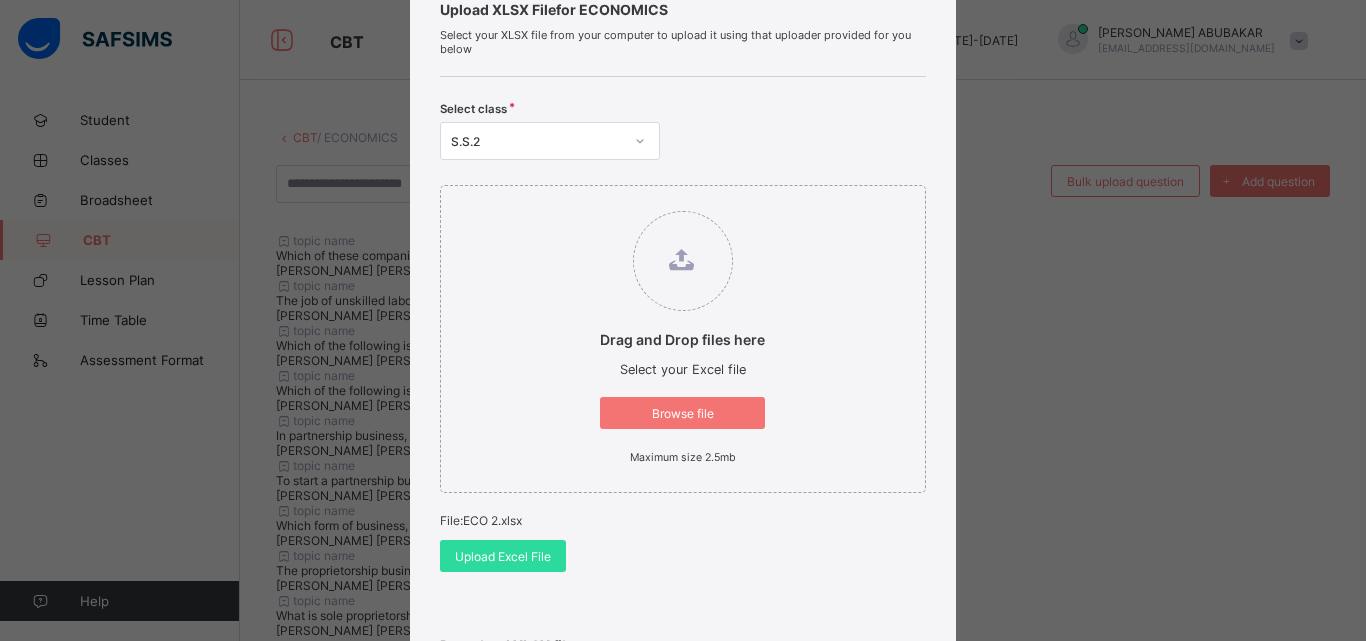 click on "Bulk Upload Question Upload XLSX File   for ECONOMICS   Select your XLSX file from your computer to upload it using that uploader provided for you below   Select class S.S.2 Drag and Drop files here Select your Excel file Browse file Maximum size 2.5mb File:  ECO 2.xlsx   Upload Excel File   Download XLSX file   Follow the steps below to download and use the excel file effectively    Step 1:  Click the button below to download the student bulk create excel file Download XLSX File  Step 2:  Open the file on your computer  Step 3:  Skip sample Data and start filling from the next line  Step 4:  Fill all sections provided in the specified format using the sample provided as a guide, then save  Step 5:  Click on the 'Browse File' button to select the filled template saved on your computer  Step 6:  To add all the students in the file to a particular class, select a class above, else skip to Step 7  Step 7:  Click on the 'Upload Excel File' button to upload Cancel" at bounding box center (683, 320) 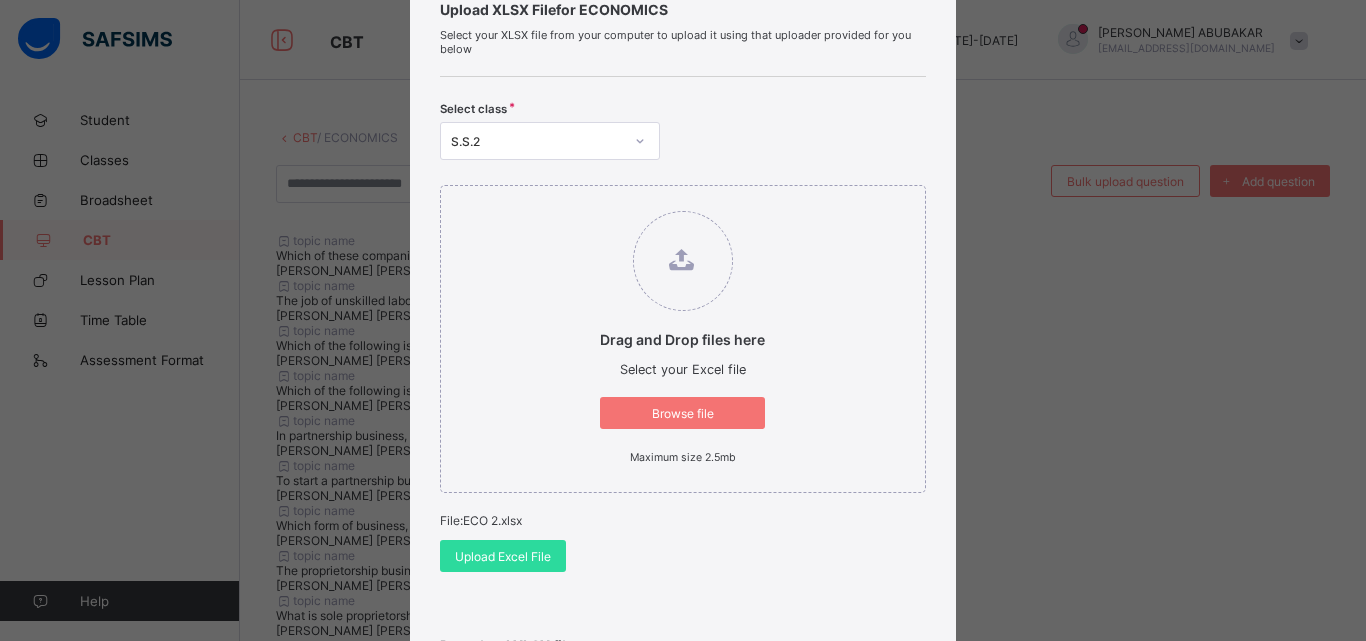 scroll, scrollTop: 138, scrollLeft: 0, axis: vertical 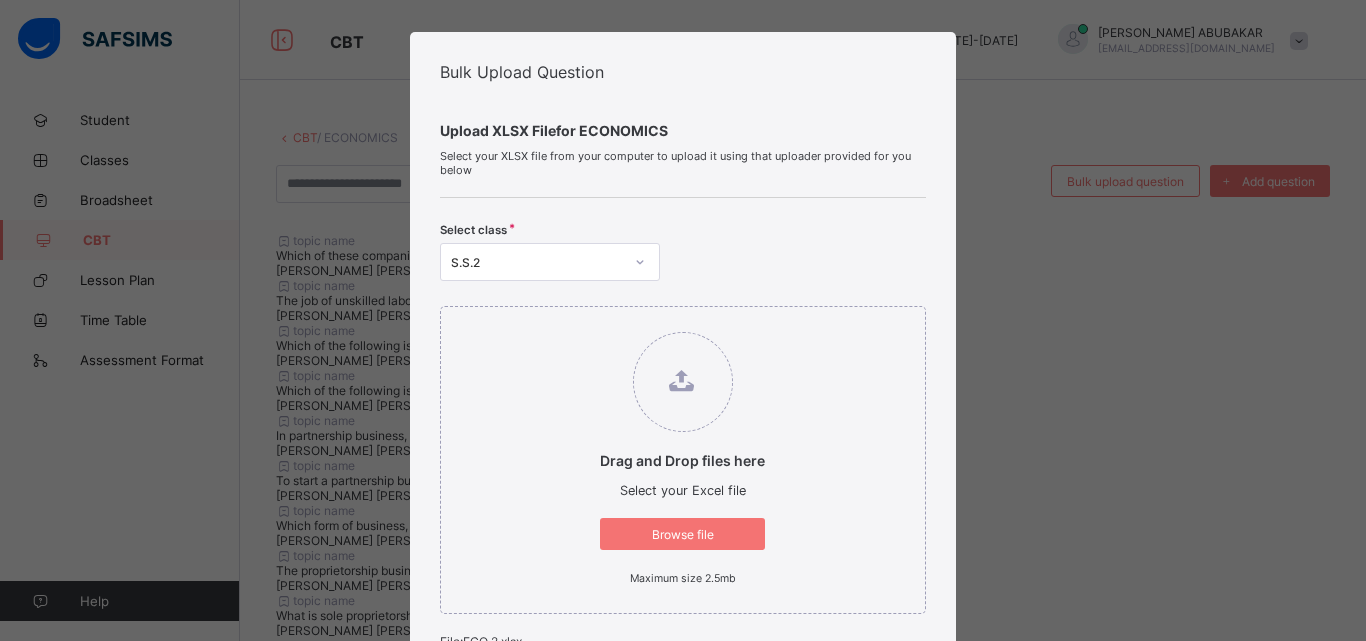 click on "Bulk Upload Question Upload XLSX File   for ECONOMICS   Select your XLSX file from your computer to upload it using that uploader provided for you below   Select class S.S.2 Drag and Drop files here Select your Excel file Browse file Maximum size 2.5mb File:  ECO 2.xlsx   Upload Excel File   Download XLSX file   Follow the steps below to download and use the excel file effectively    Step 1:  Click the button below to download the student bulk create excel file Download XLSX File  Step 2:  Open the file on your computer  Step 3:  Skip sample Data and start filling from the next line  Step 4:  Fill all sections provided in the specified format using the sample provided as a guide, then save  Step 5:  Click on the 'Browse File' button to select the filled template saved on your computer  Step 6:  To add all the students in the file to a particular class, select a class above, else skip to Step 7  Step 7:  Click on the 'Upload Excel File' button to upload Cancel" at bounding box center (683, 320) 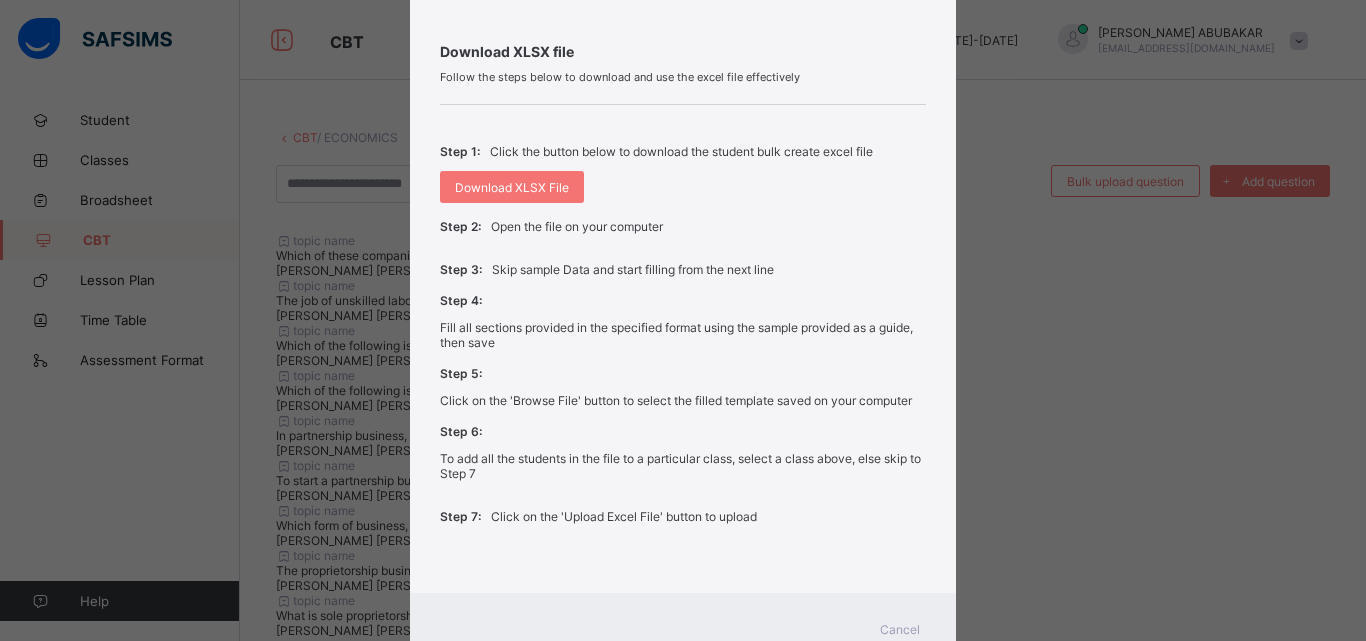 scroll, scrollTop: 737, scrollLeft: 0, axis: vertical 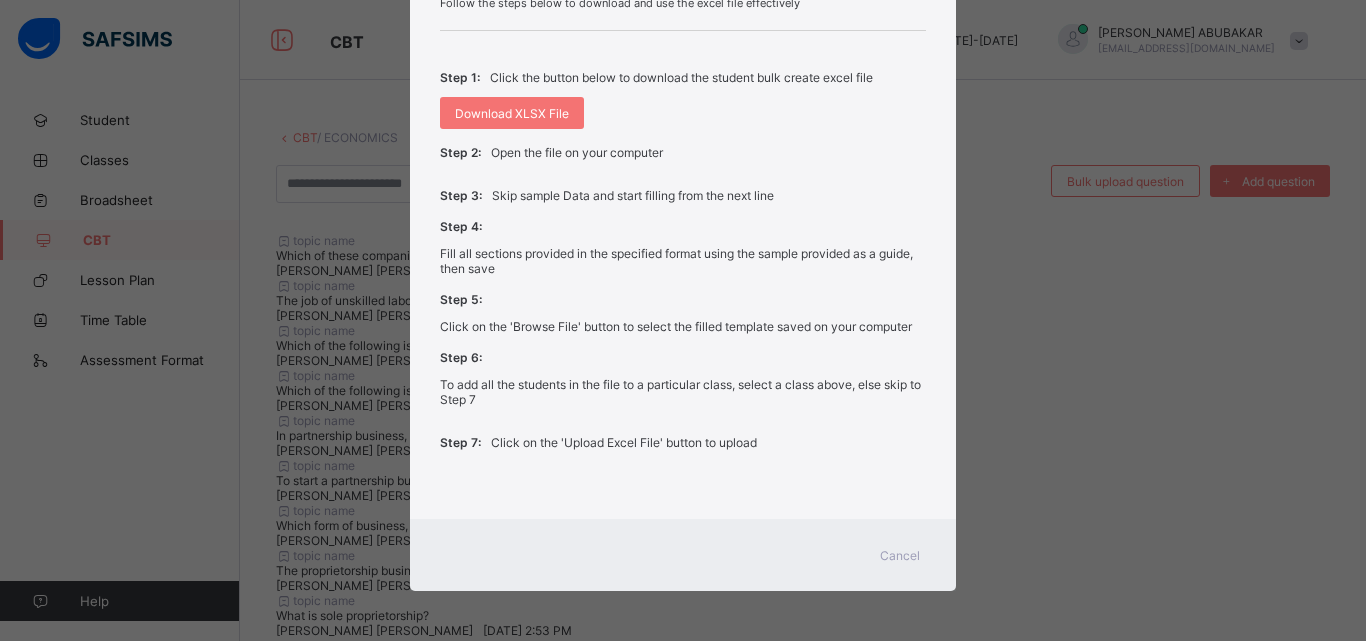 click on "Cancel" at bounding box center [900, 555] 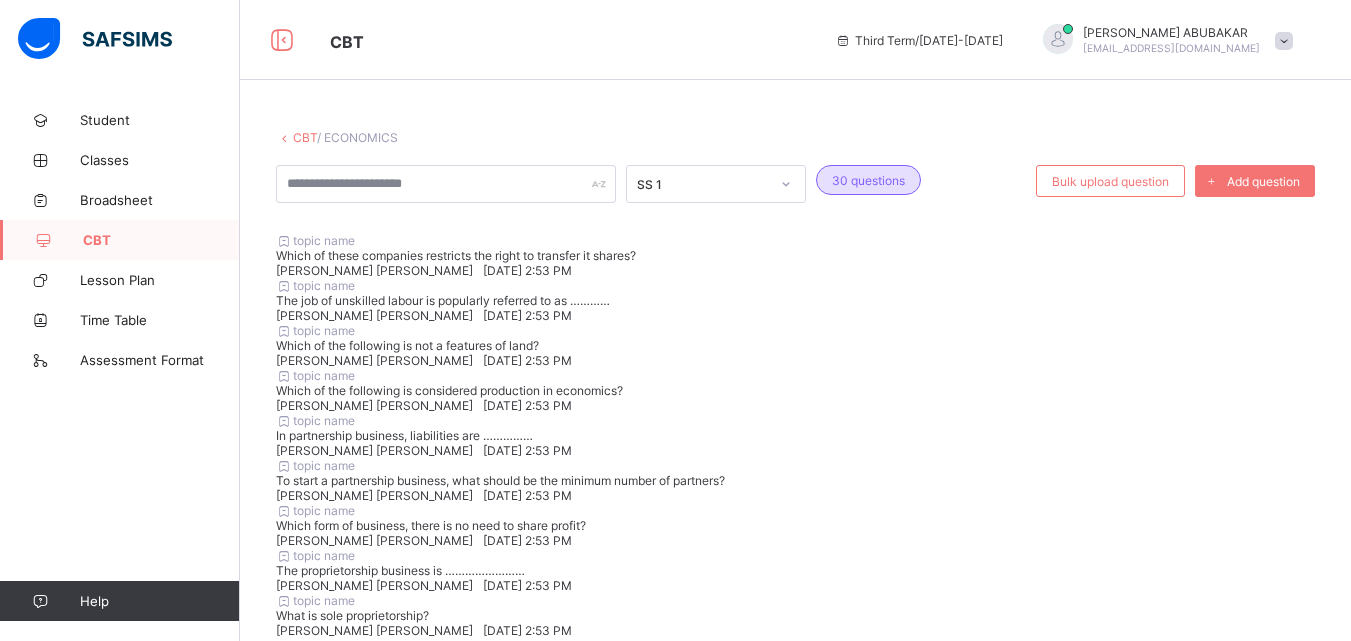 click on "CBT" at bounding box center (305, 137) 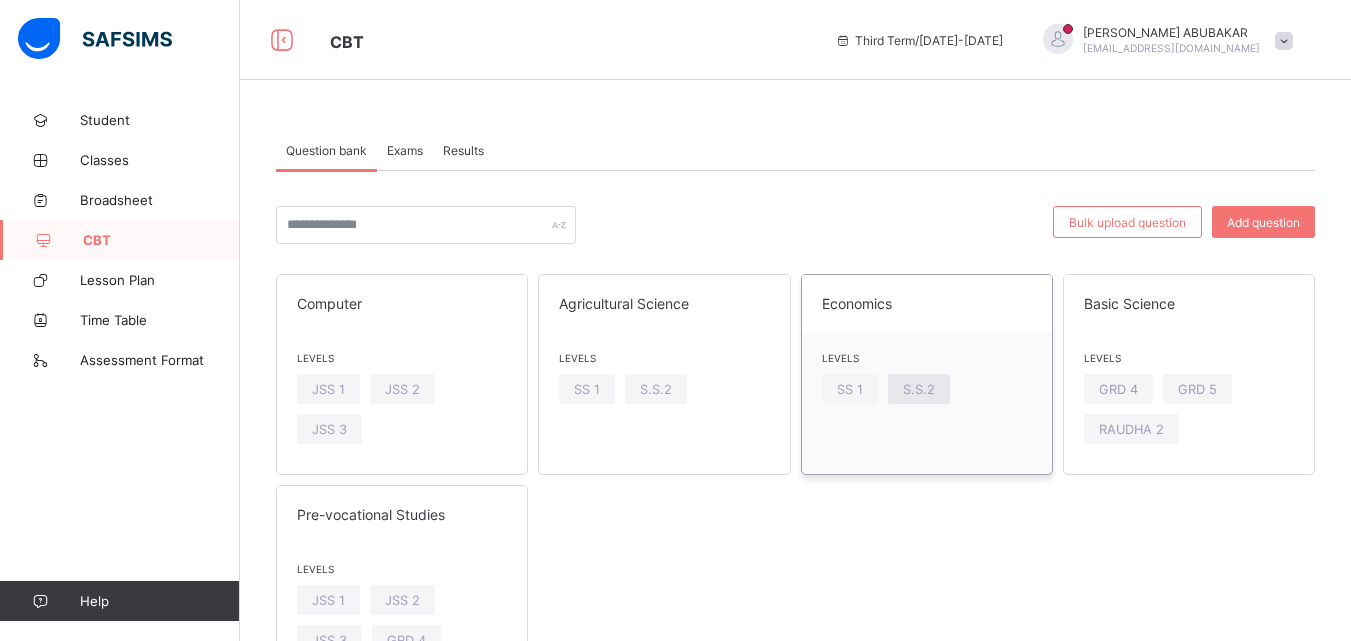 click on "S.S.2" at bounding box center [919, 389] 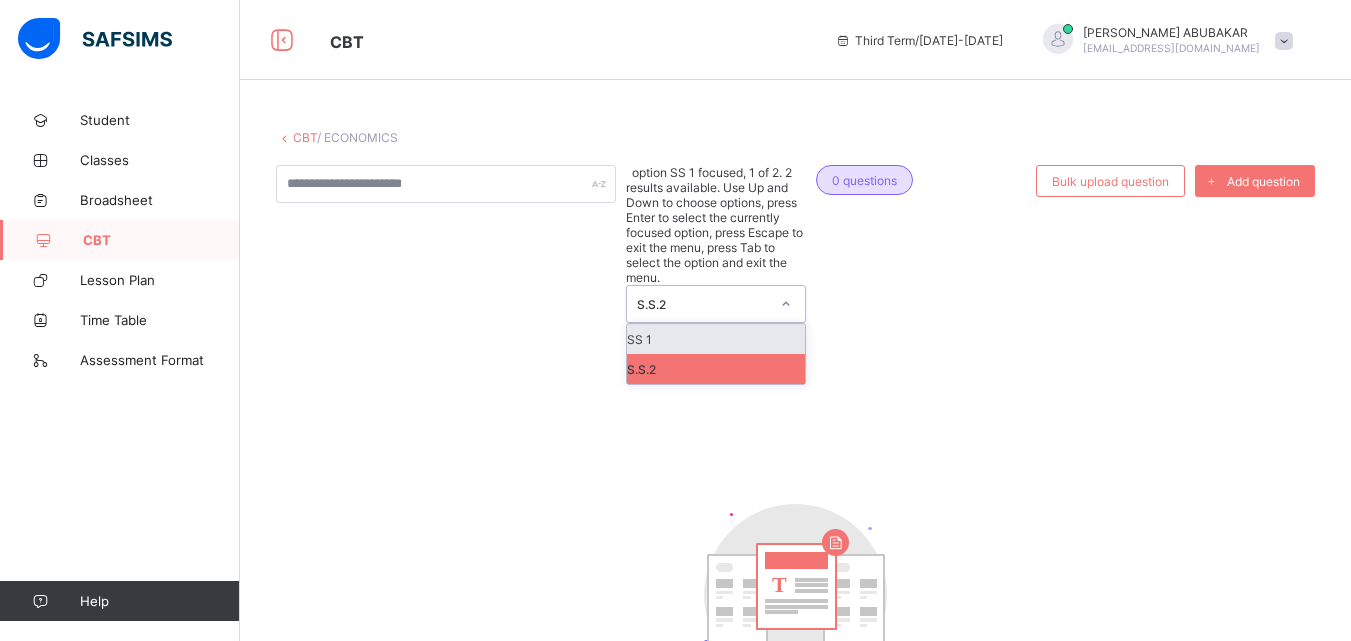 click at bounding box center (786, 304) 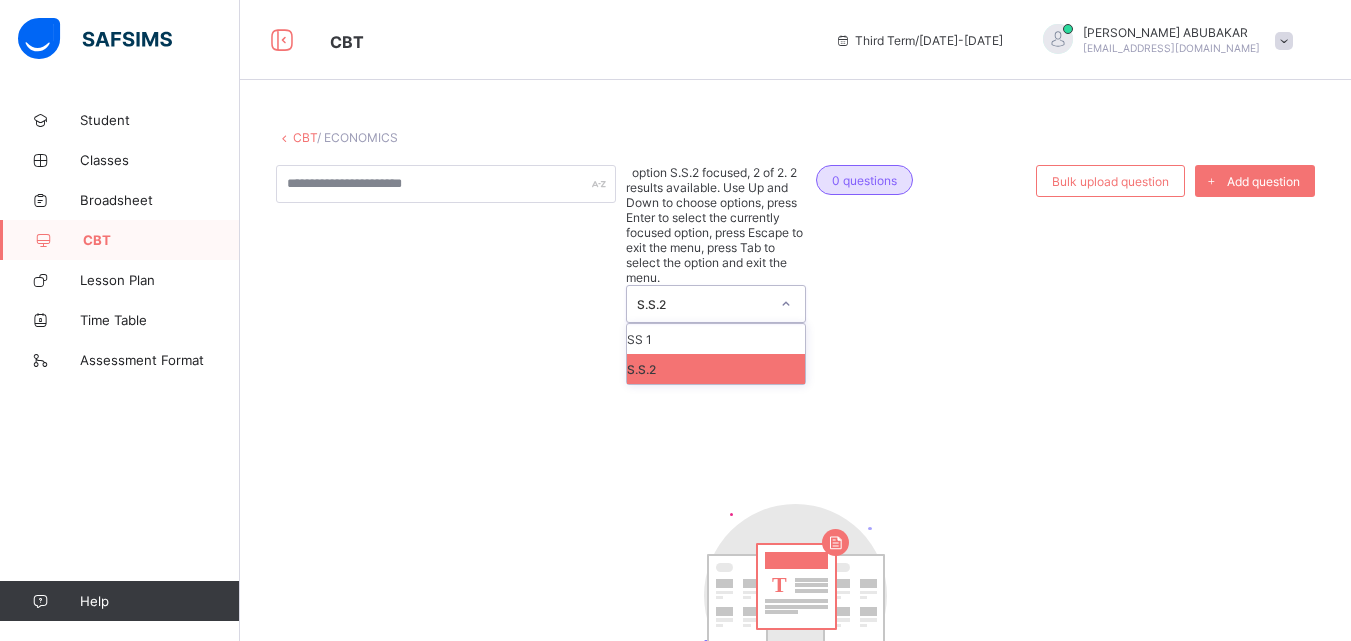 click on "S.S.2" at bounding box center (716, 369) 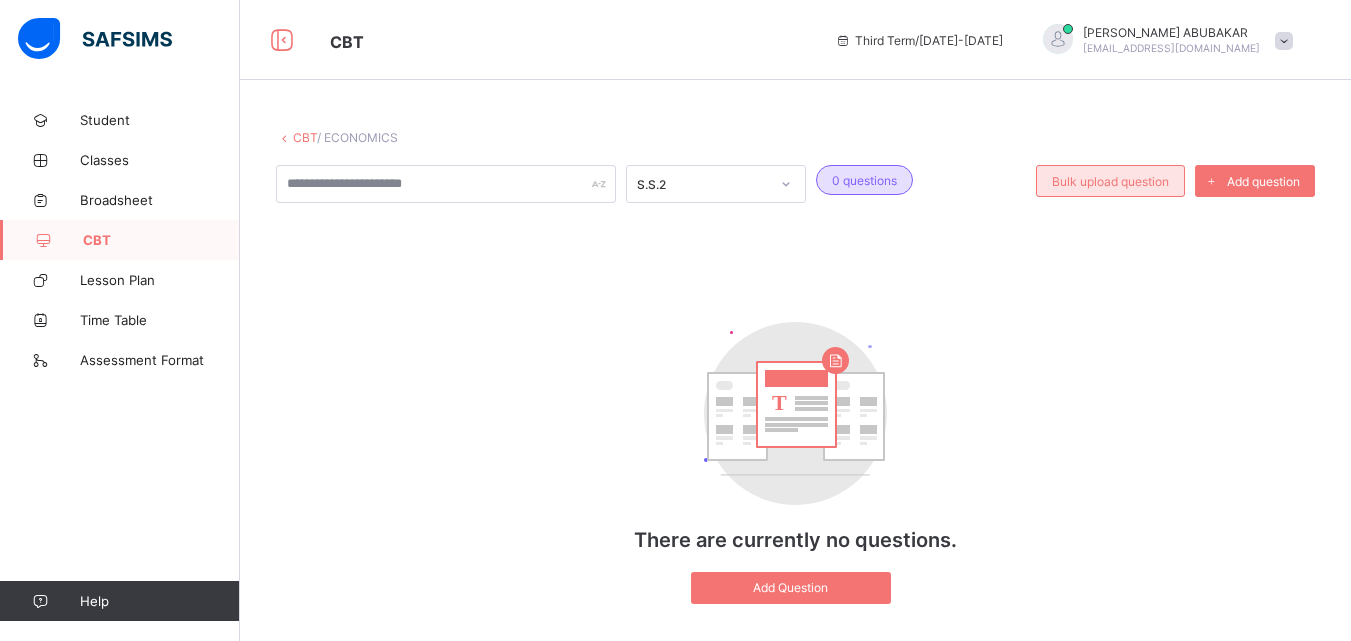 click on "Bulk upload question" at bounding box center (1110, 181) 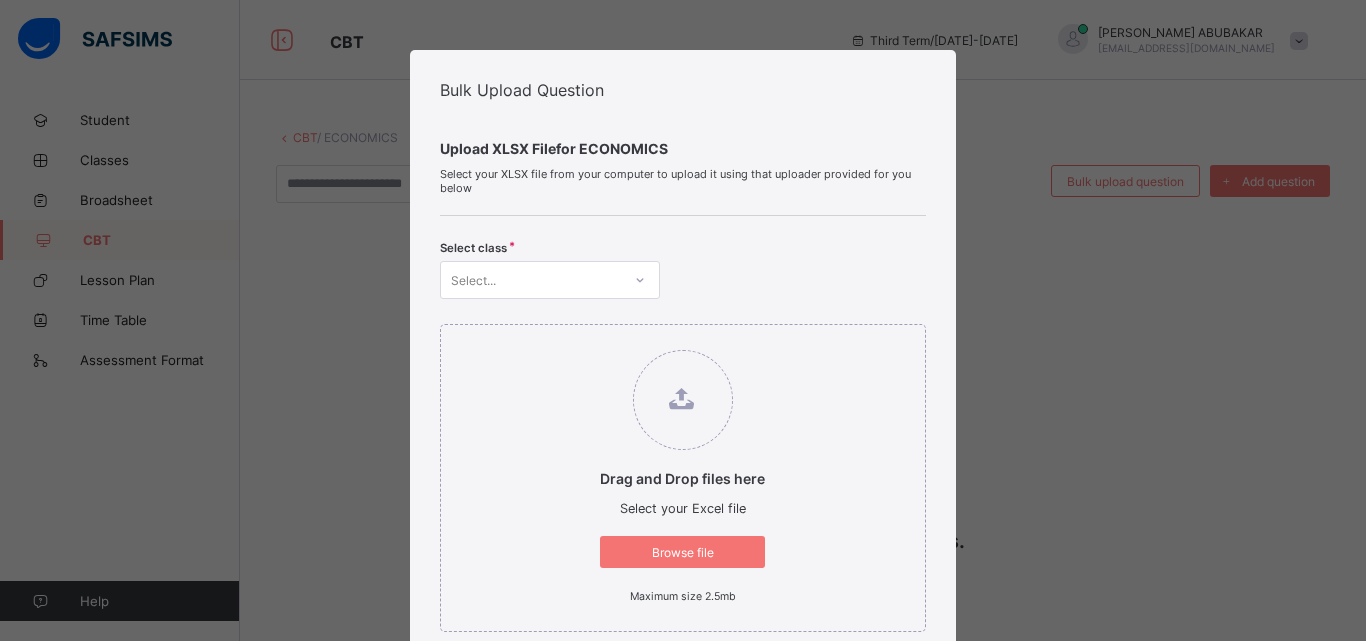 click 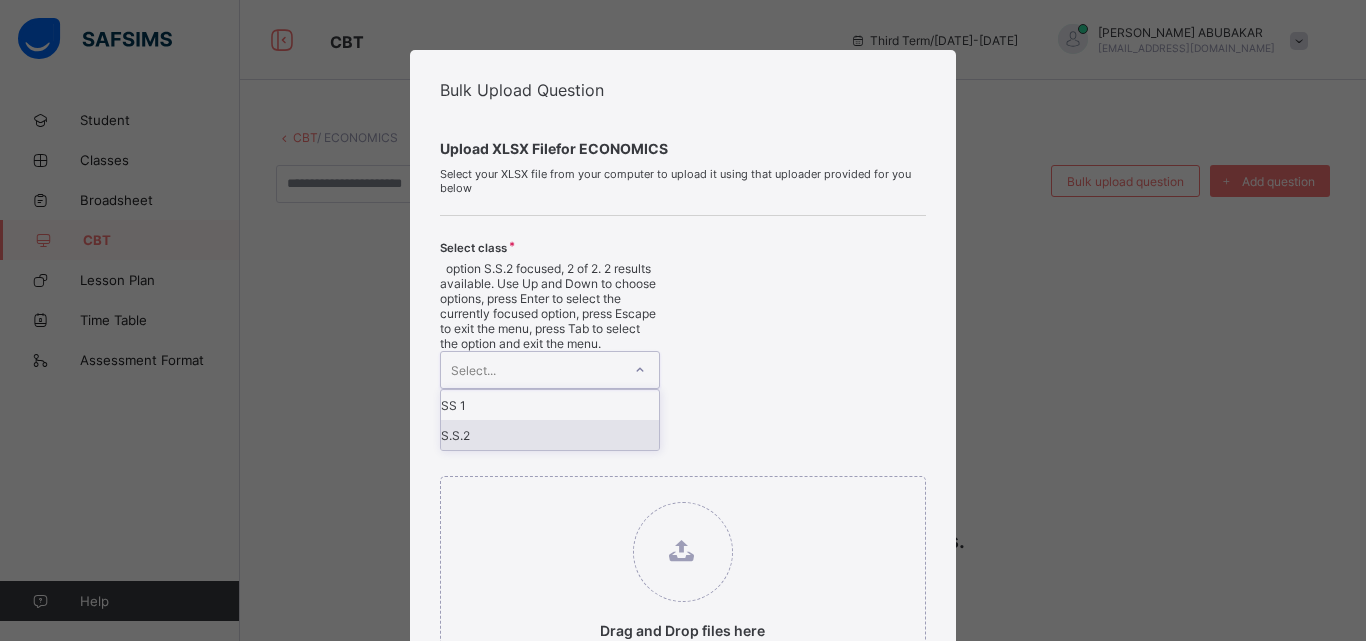 click on "S.S.2" at bounding box center (550, 435) 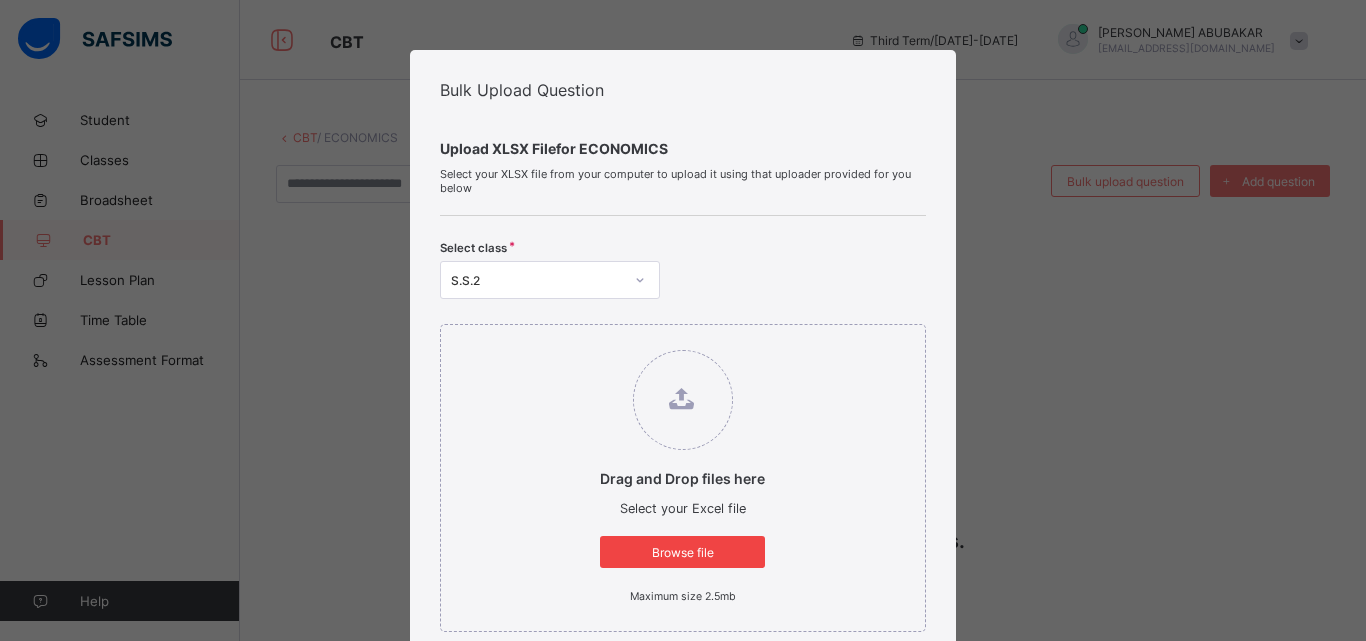 click on "Browse file" at bounding box center [682, 552] 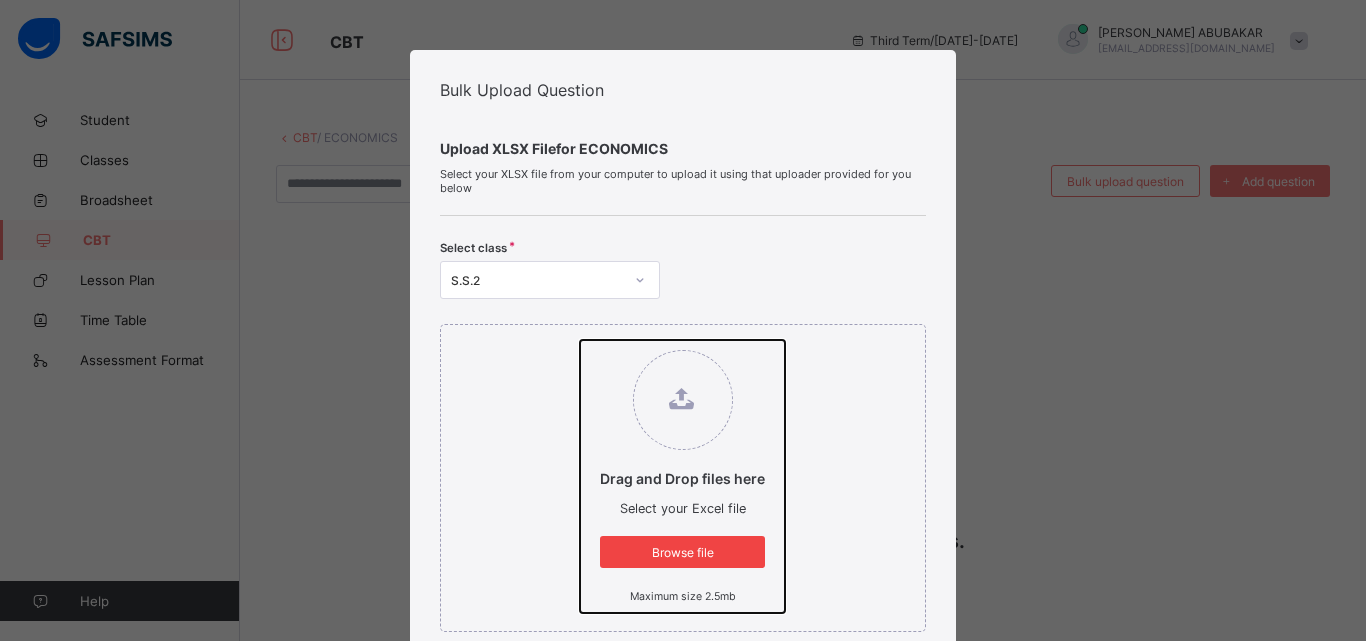 click on "Drag and Drop files here Select your Excel file Browse file Maximum size 2.5mb" at bounding box center [580, 340] 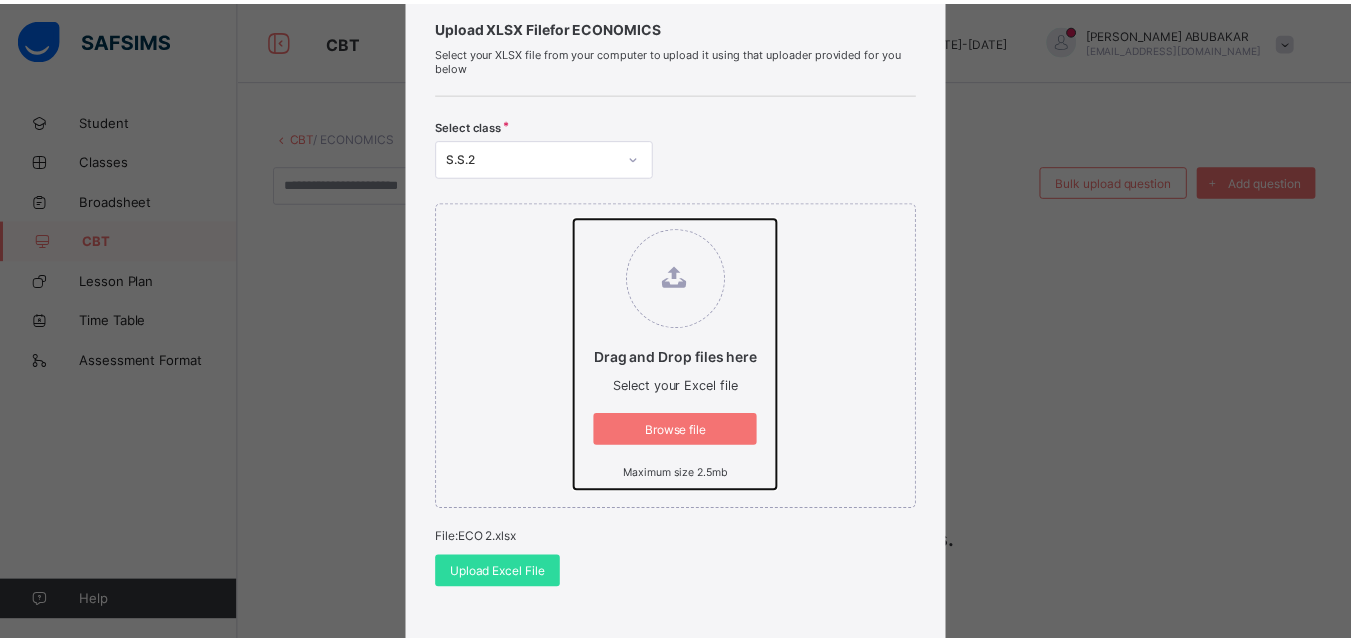 scroll, scrollTop: 149, scrollLeft: 0, axis: vertical 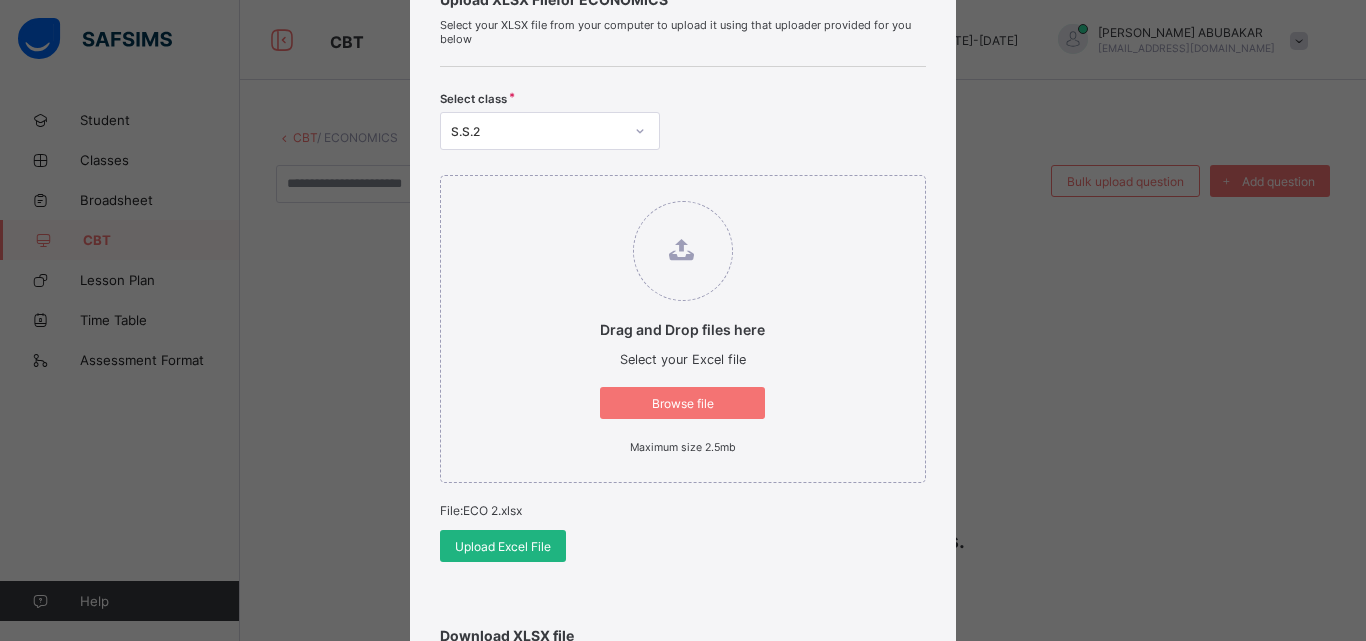 click on "Upload Excel File" at bounding box center [503, 546] 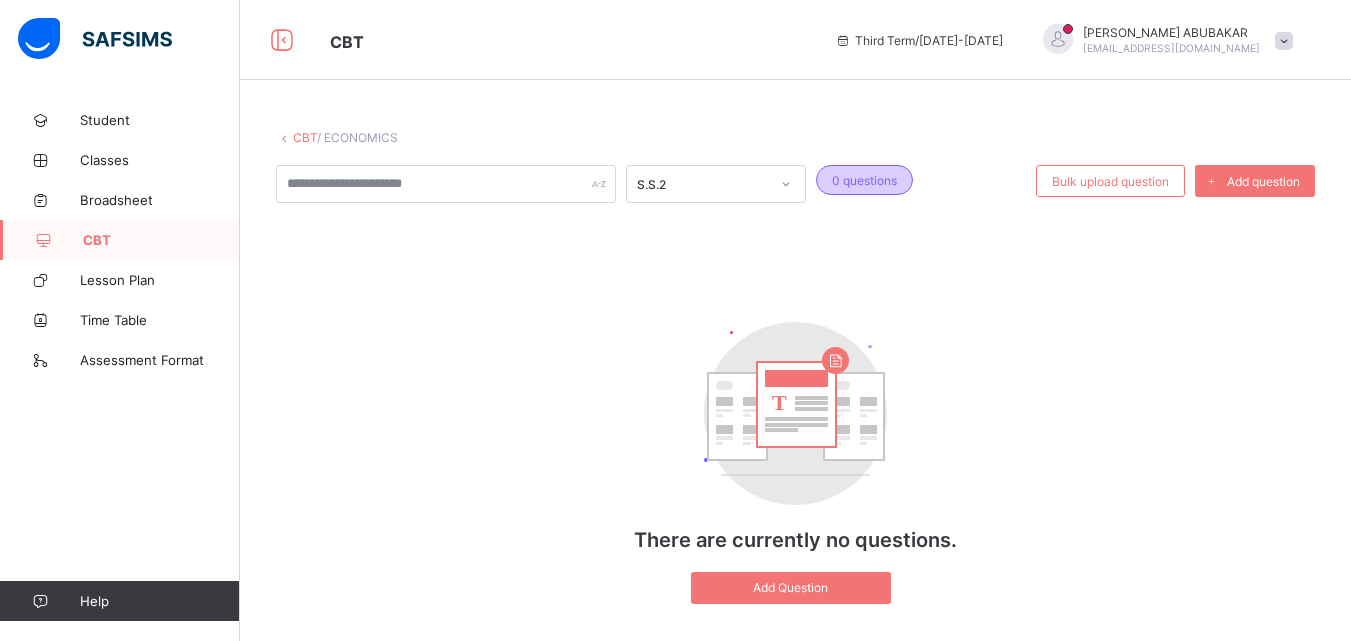 click on "0 questions" at bounding box center [864, 180] 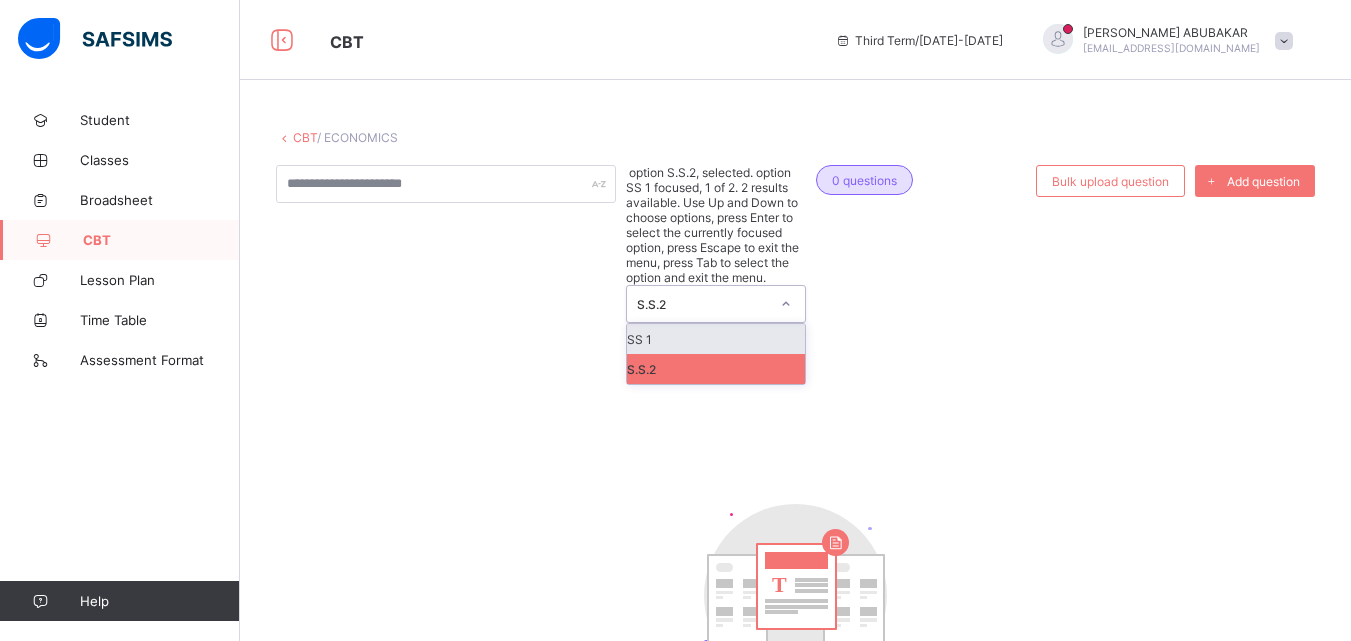 click on "S.S.2" at bounding box center (703, 304) 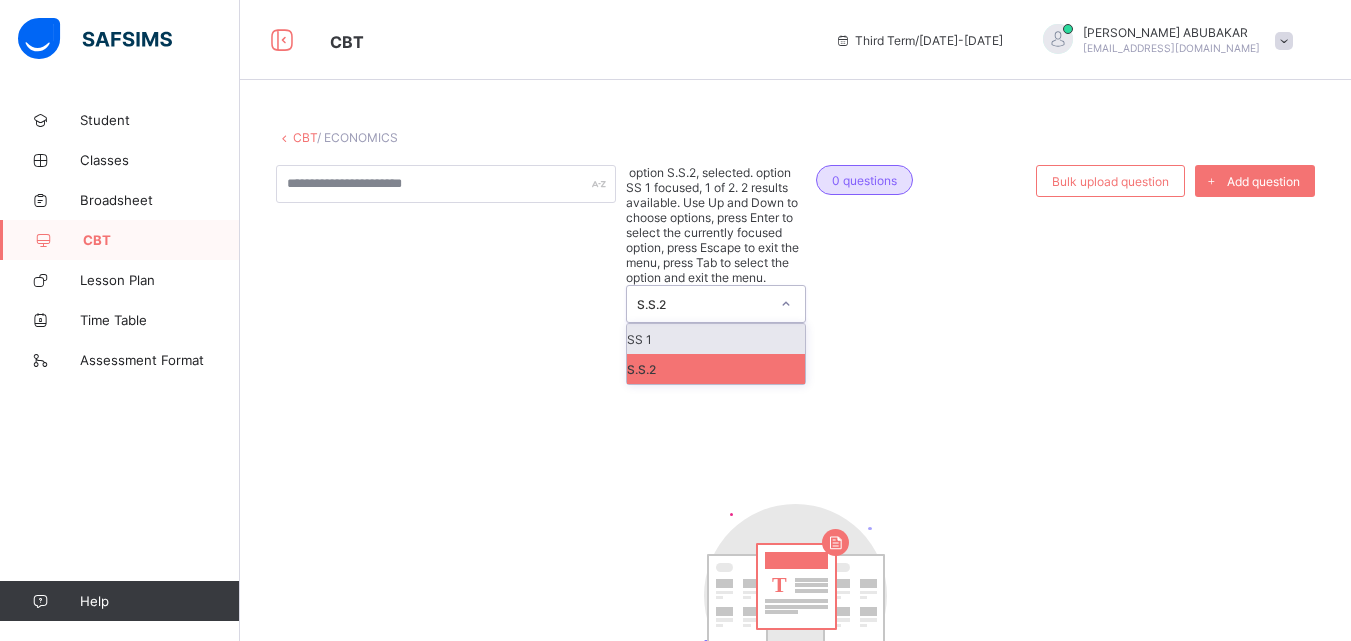 click on "SS 1" at bounding box center [716, 339] 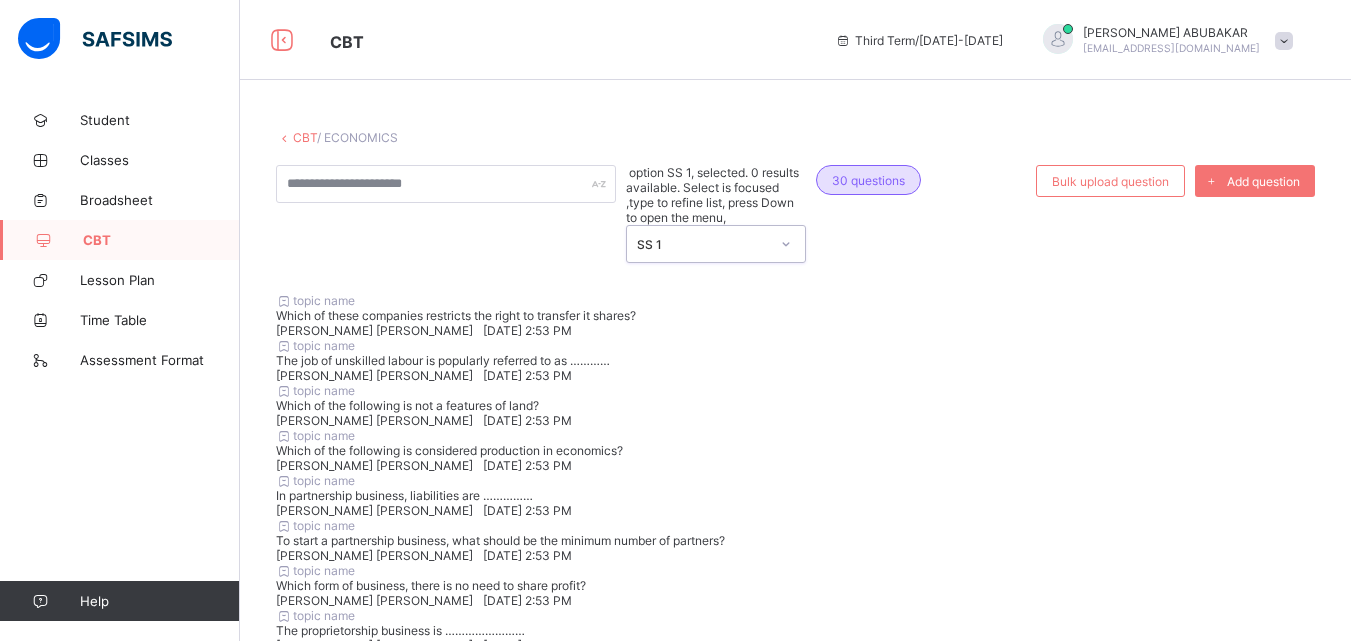 click 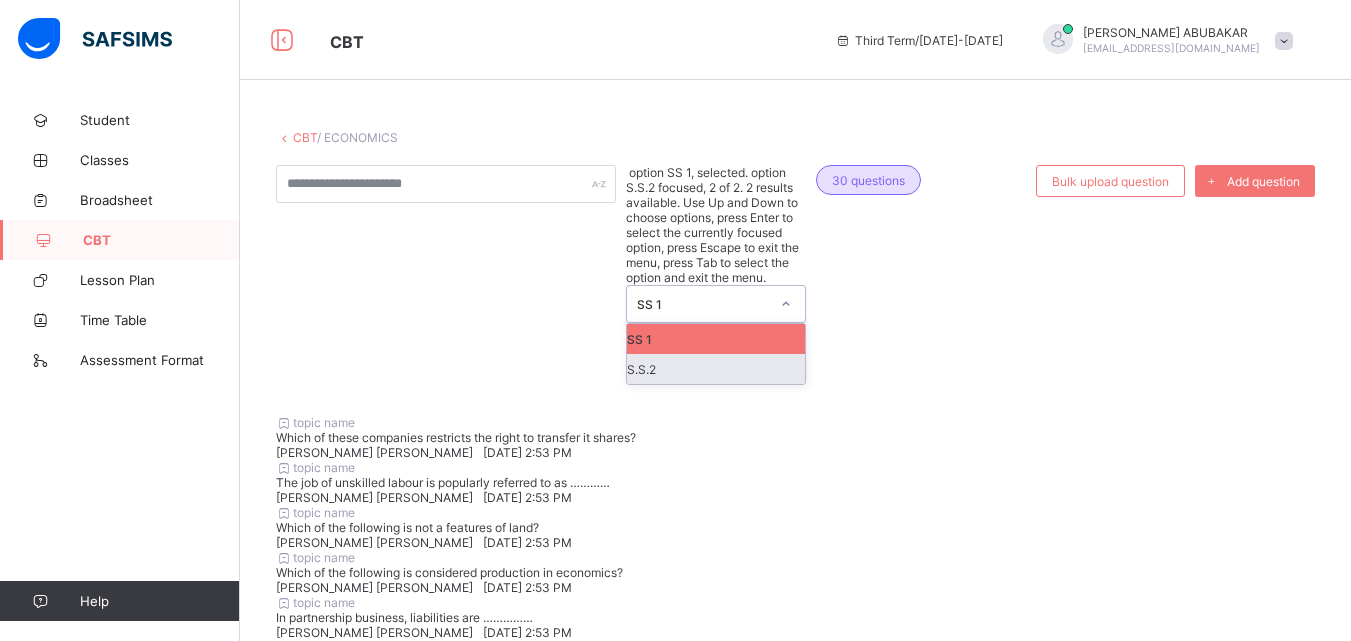 click on "S.S.2" at bounding box center [716, 369] 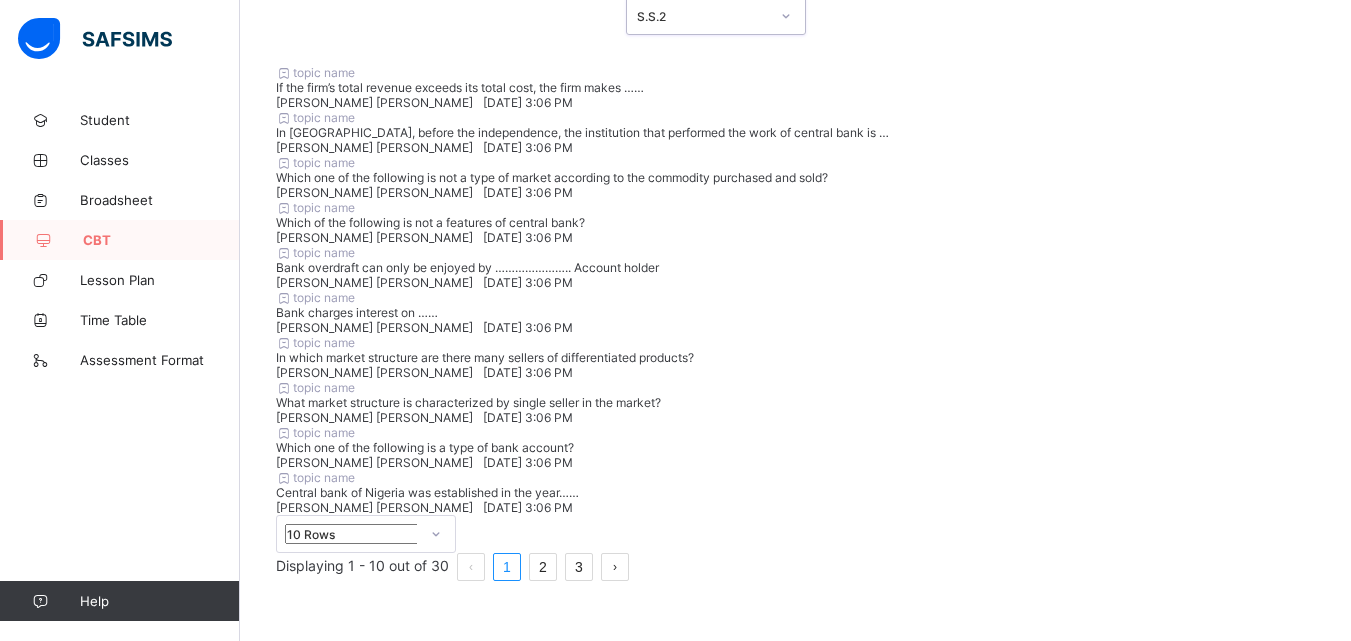 scroll, scrollTop: 342, scrollLeft: 0, axis: vertical 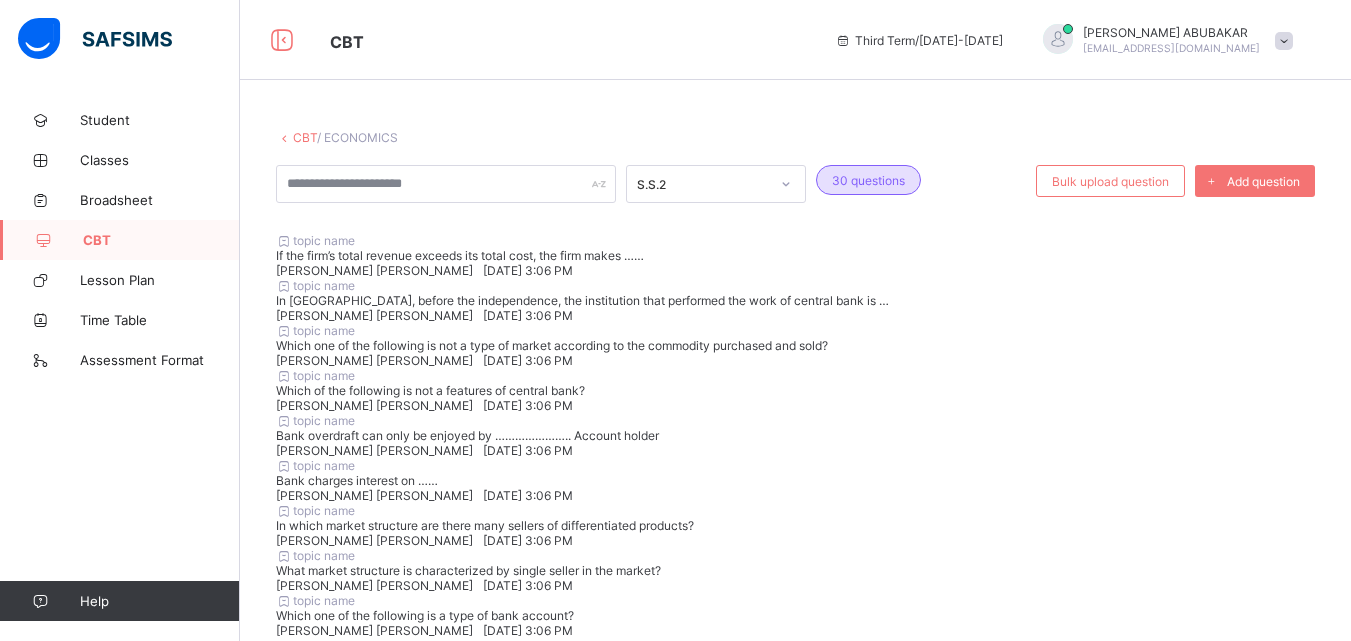 click at bounding box center [284, 137] 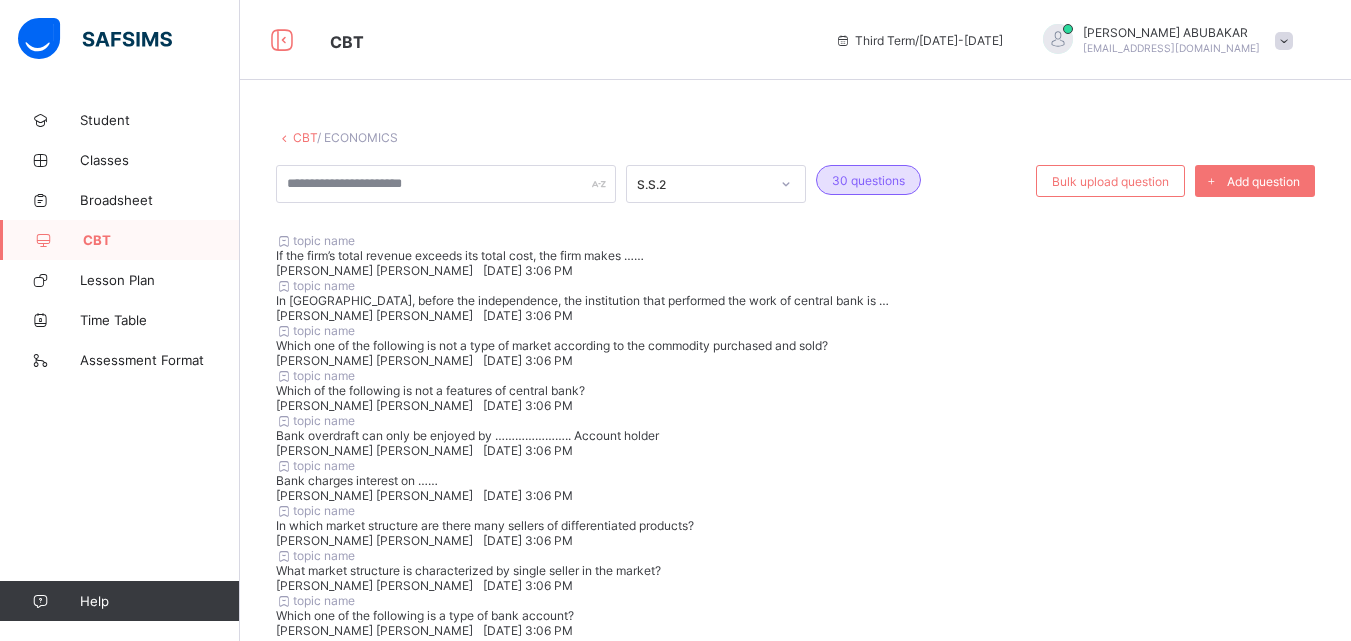 click on "CBT" at bounding box center (305, 137) 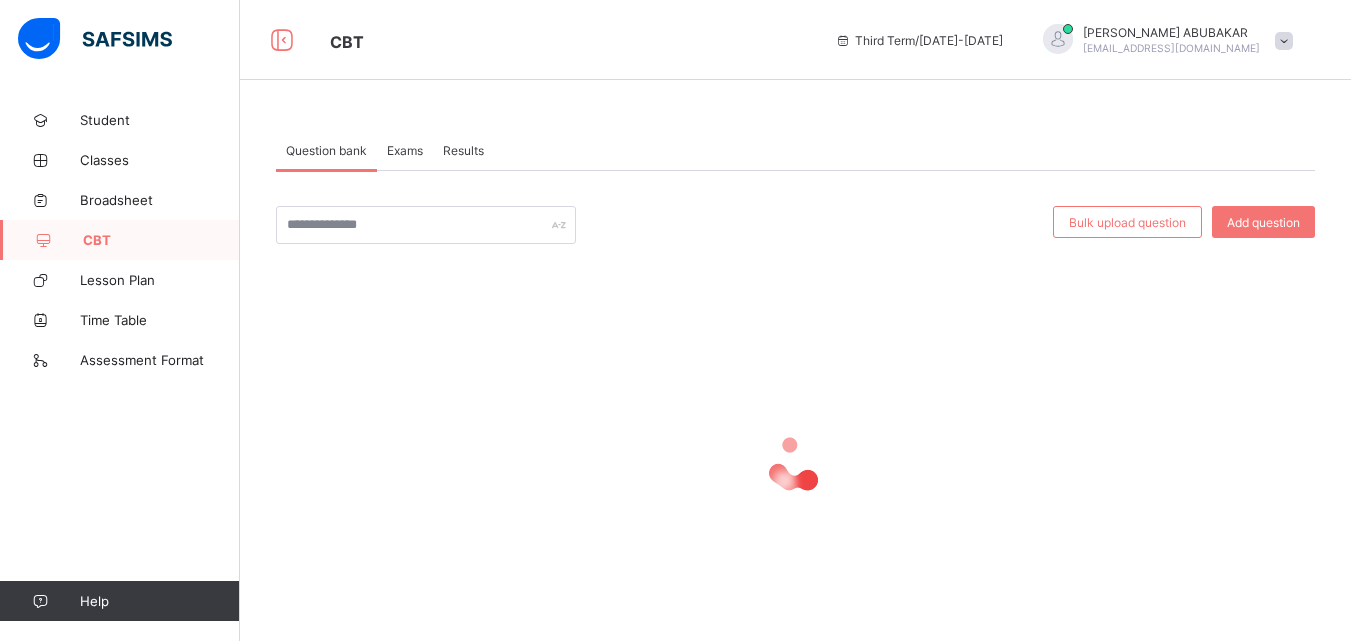 click on "Exams" at bounding box center (405, 150) 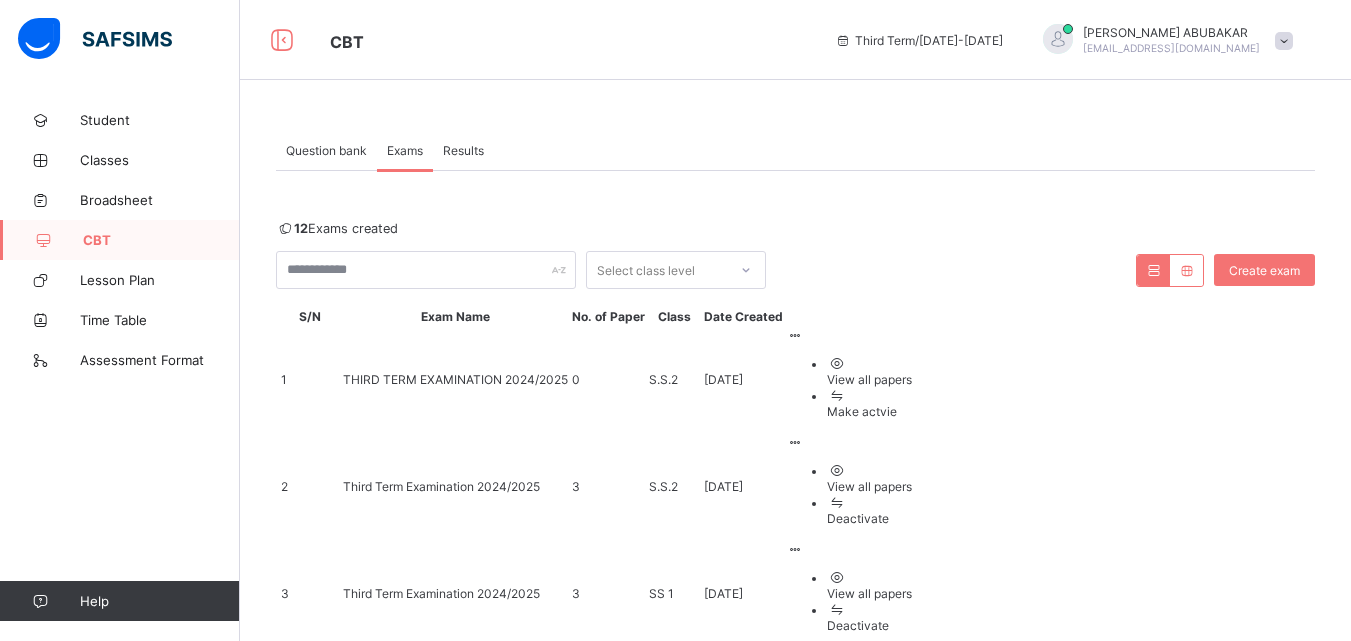 click on "View all papers" at bounding box center [869, 486] 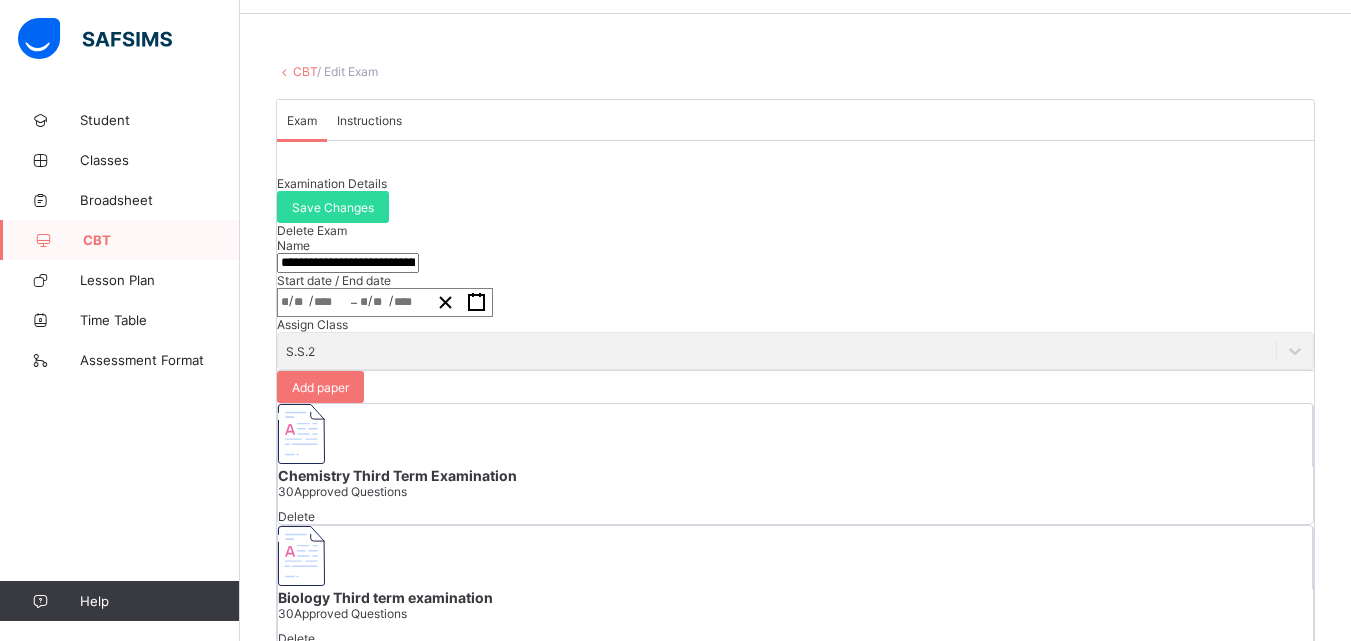 scroll, scrollTop: 113, scrollLeft: 0, axis: vertical 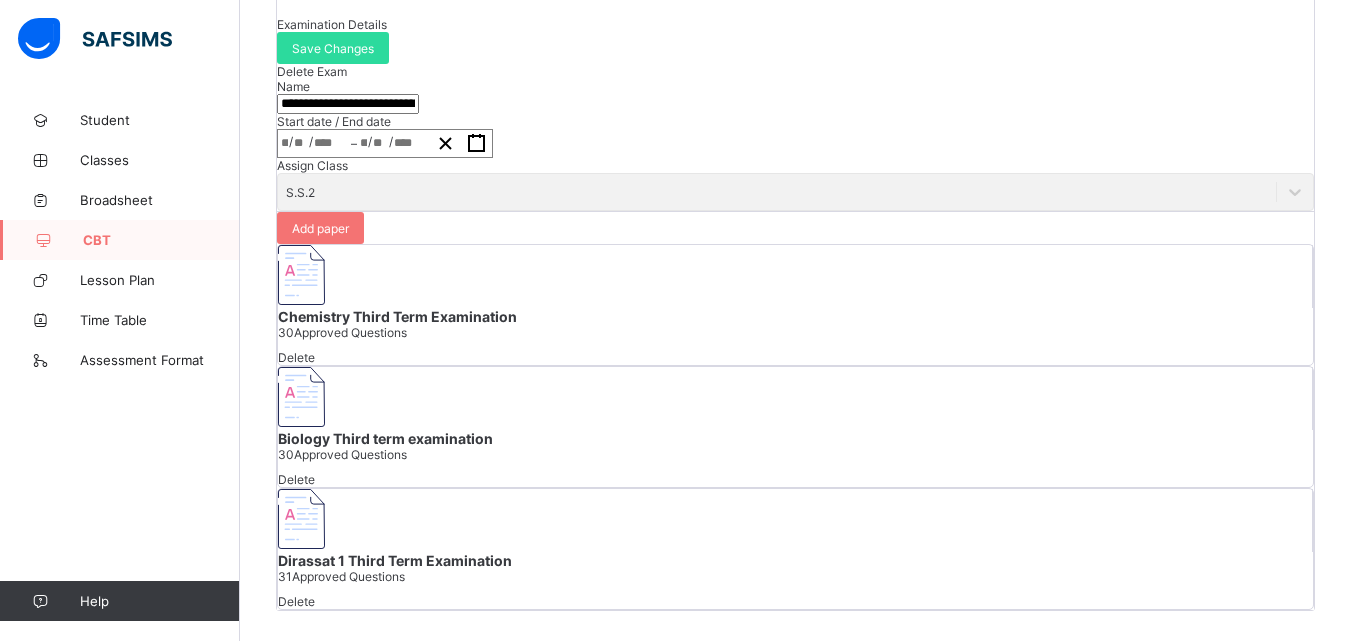 click on "Chemistry Third Term Examination 30  Approved Questions Delete Biology Third term examination 30  Approved Questions Delete Dirassat 1 Third Term Examination 31  Approved Questions Delete" at bounding box center [795, 427] 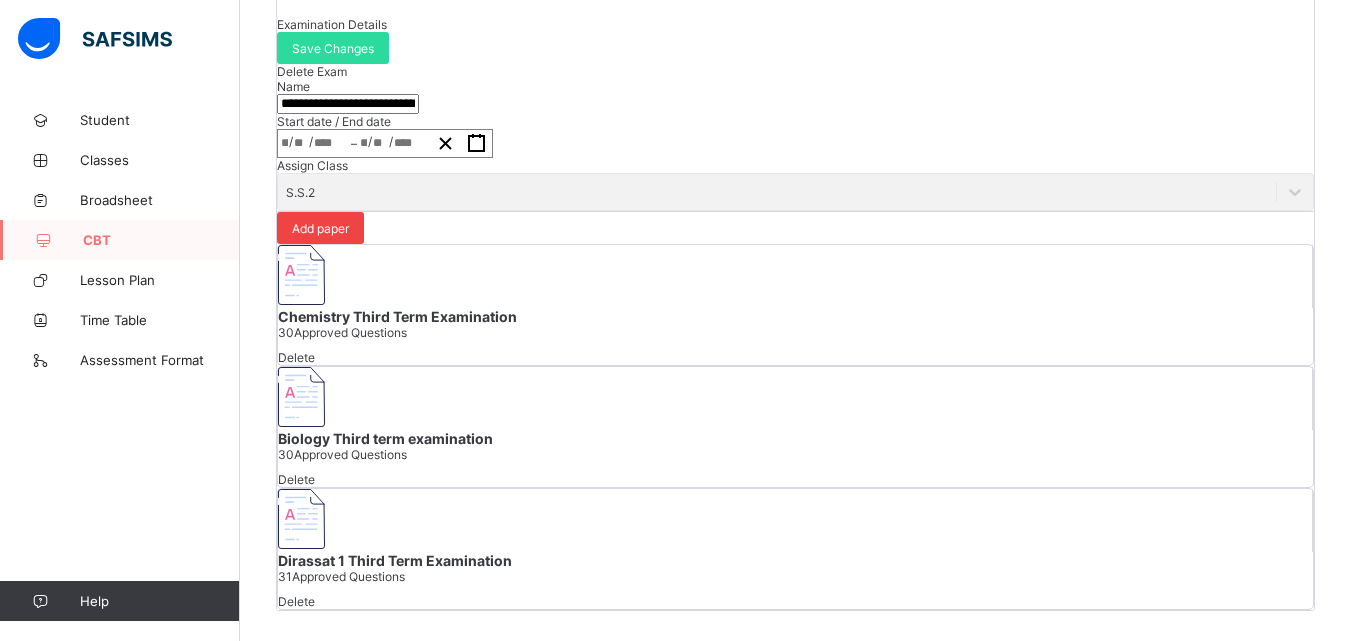 click on "Add paper" at bounding box center [320, 228] 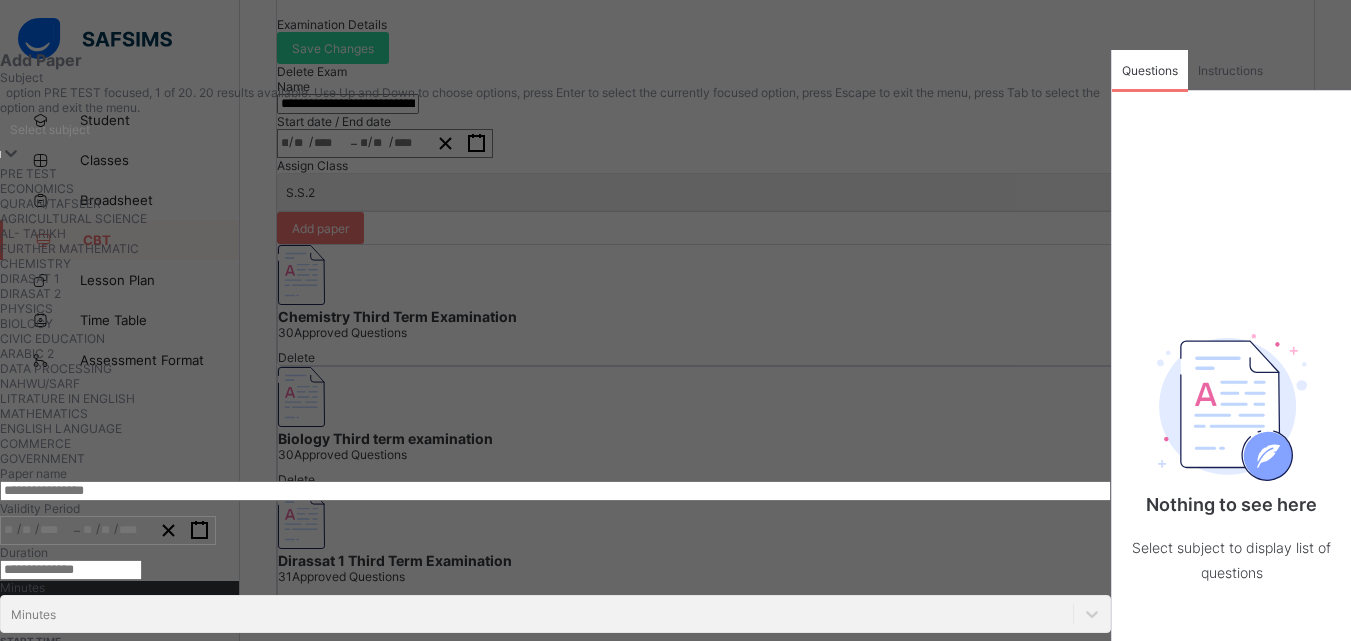 click on "Select subject" at bounding box center (555, 129) 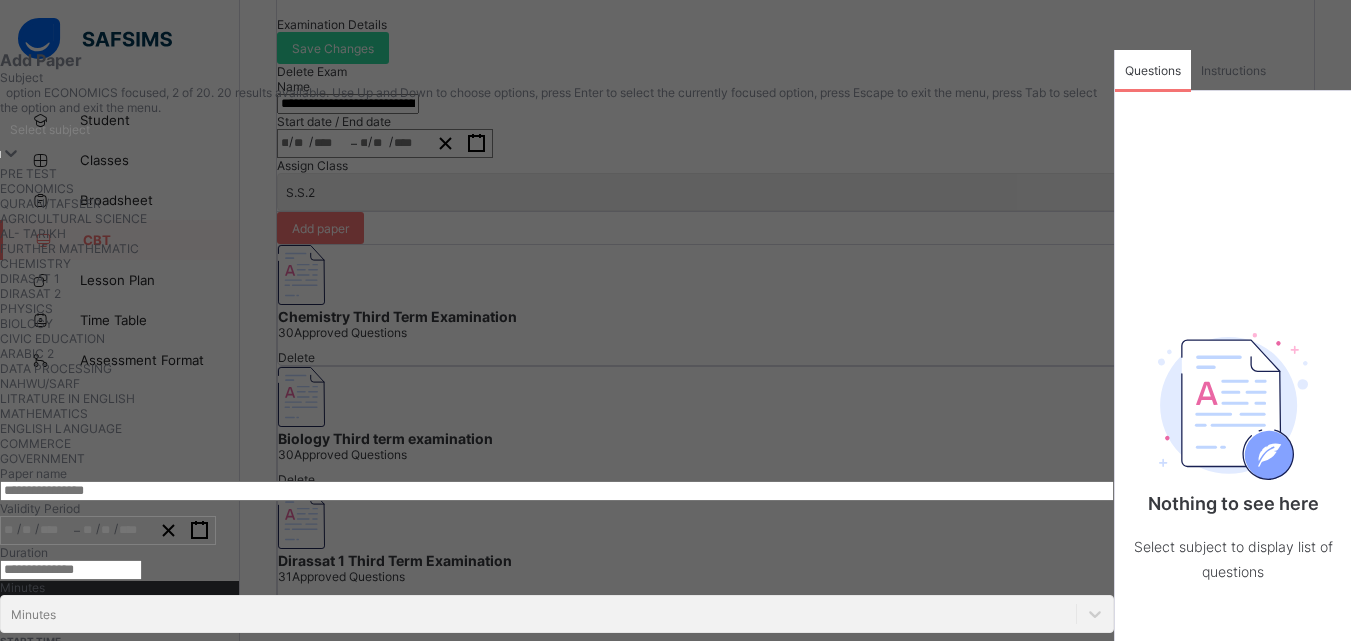 click on "ECONOMICS" at bounding box center (557, 188) 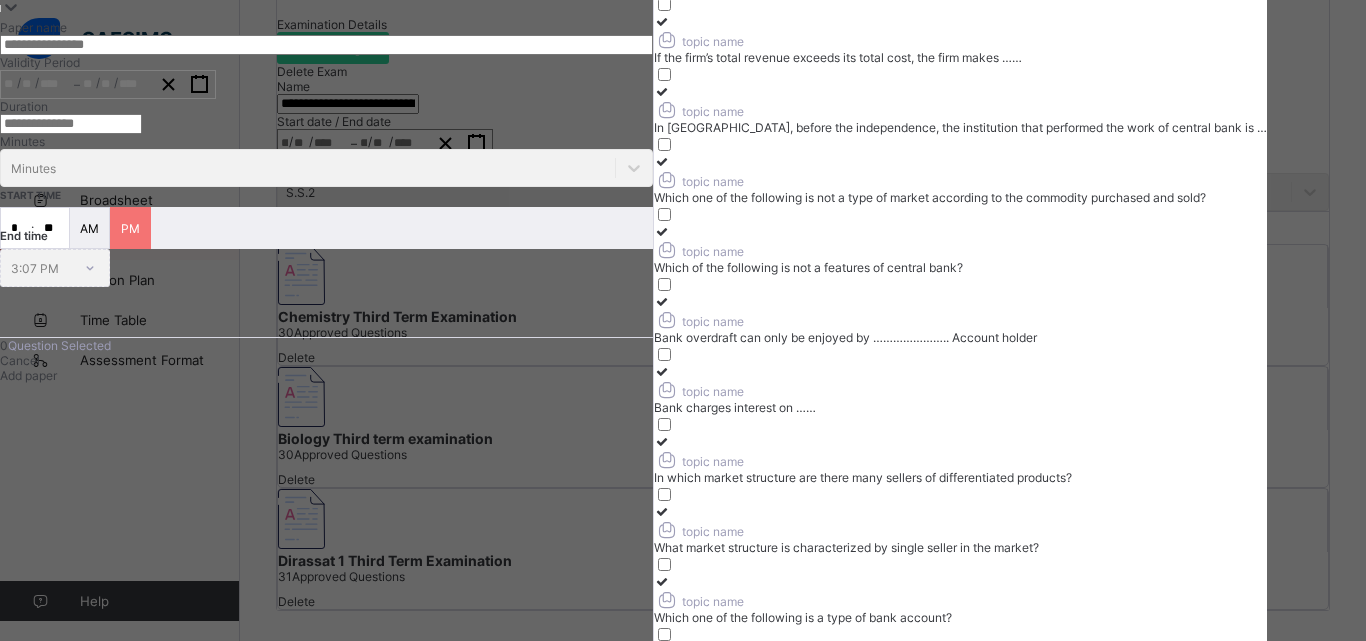 scroll, scrollTop: 0, scrollLeft: 0, axis: both 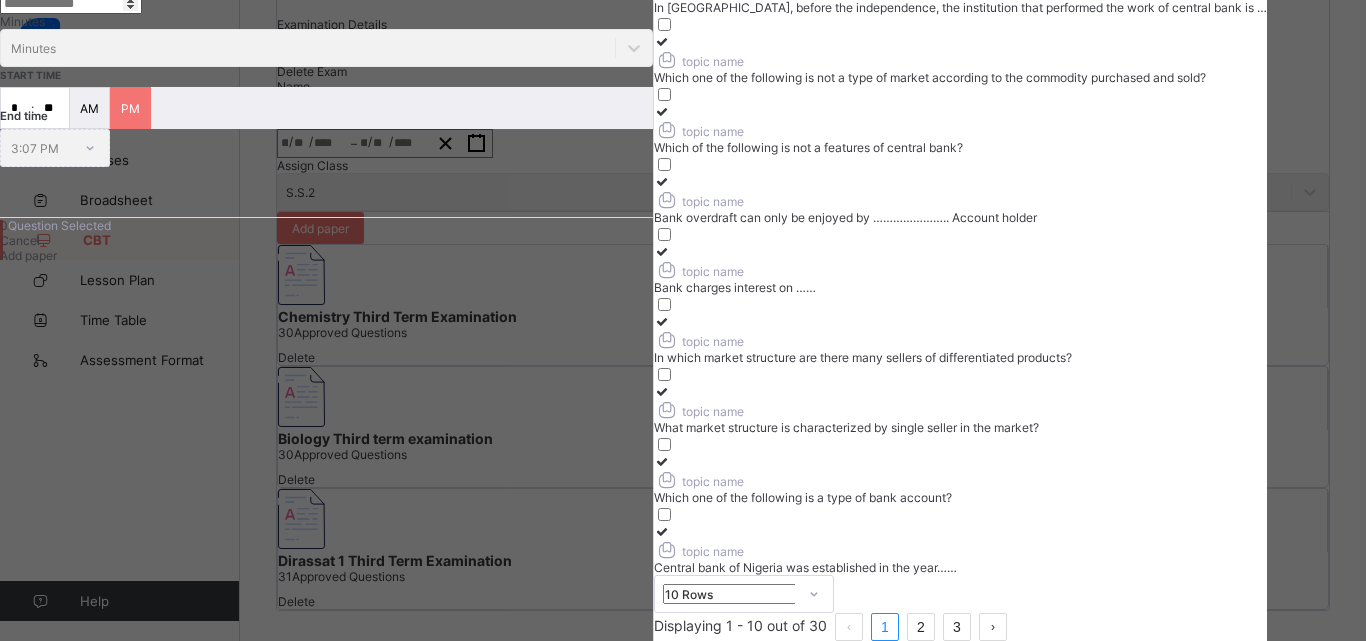 click at bounding box center (814, 594) 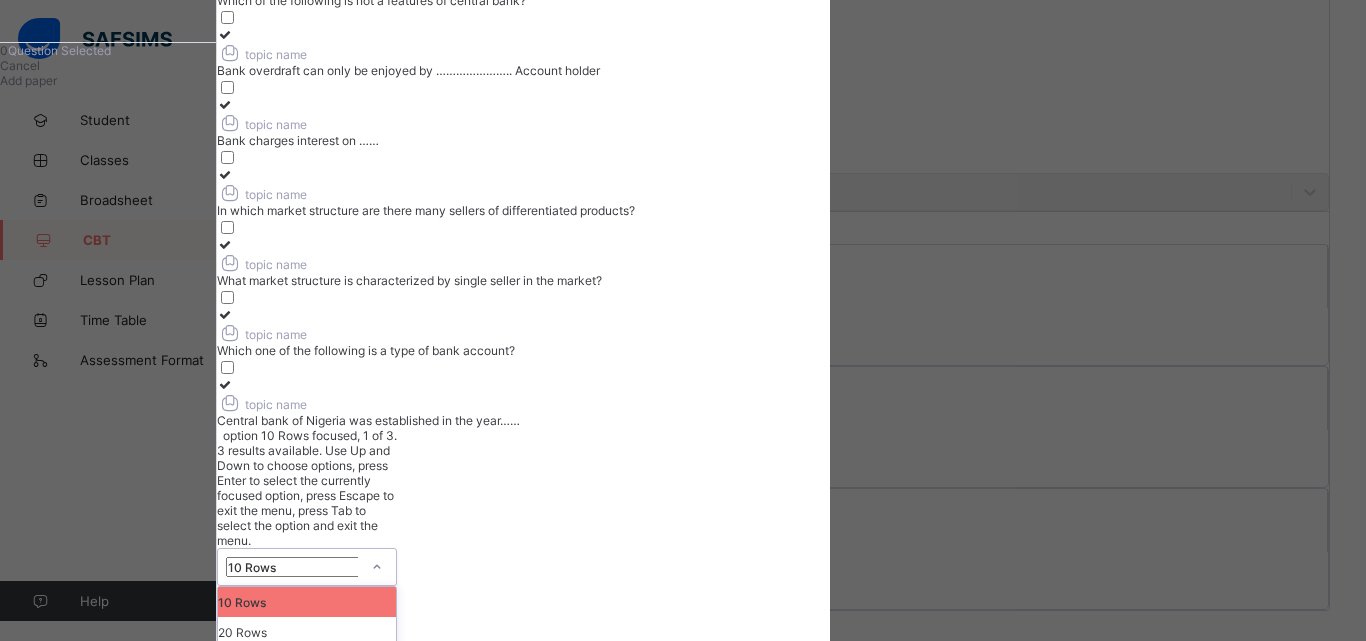 scroll, scrollTop: 81, scrollLeft: 0, axis: vertical 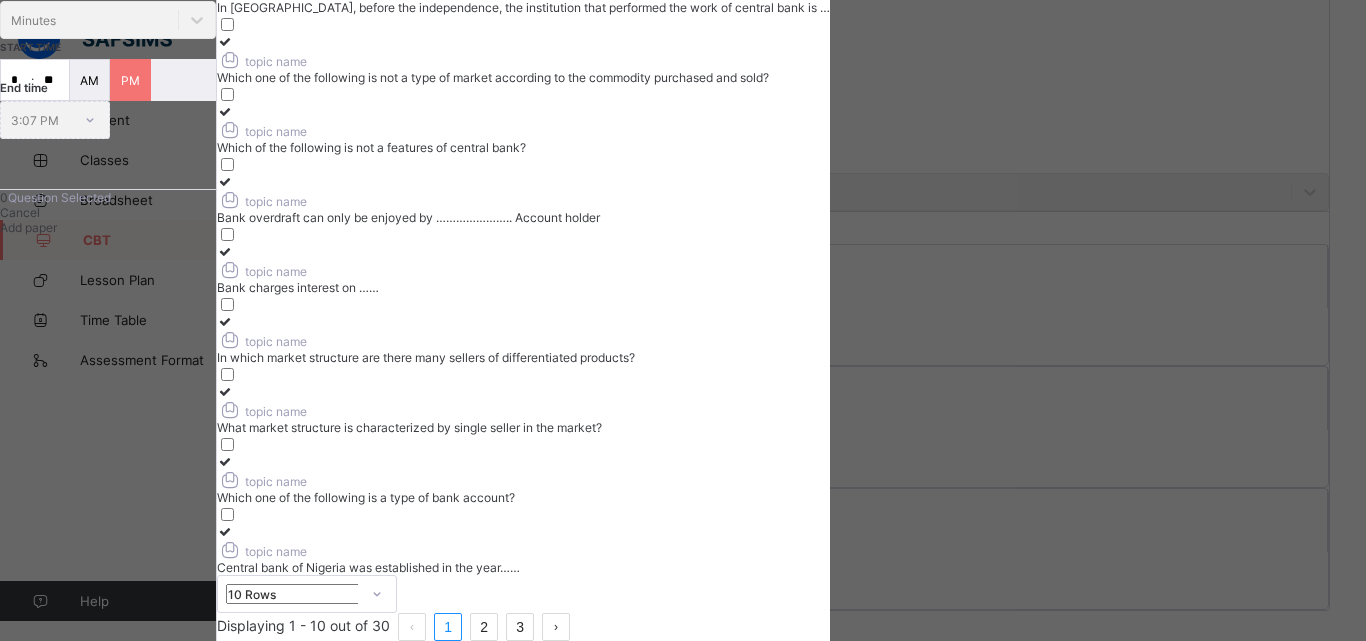 click 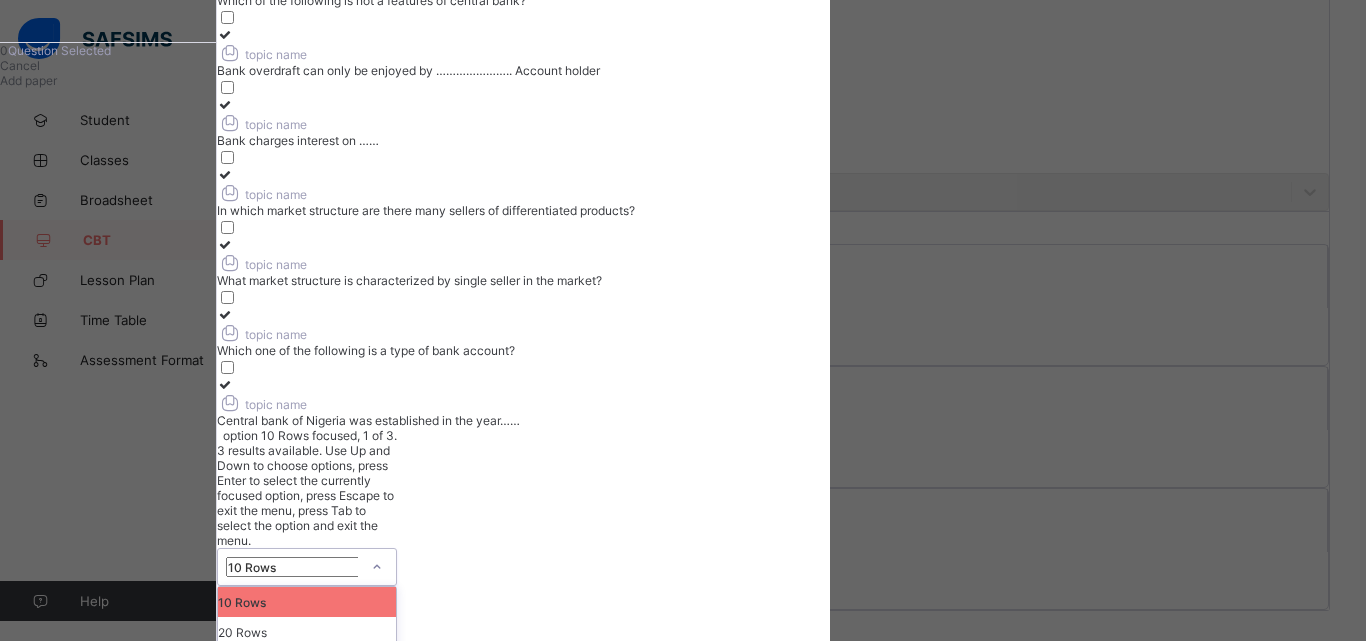 scroll, scrollTop: 81, scrollLeft: 0, axis: vertical 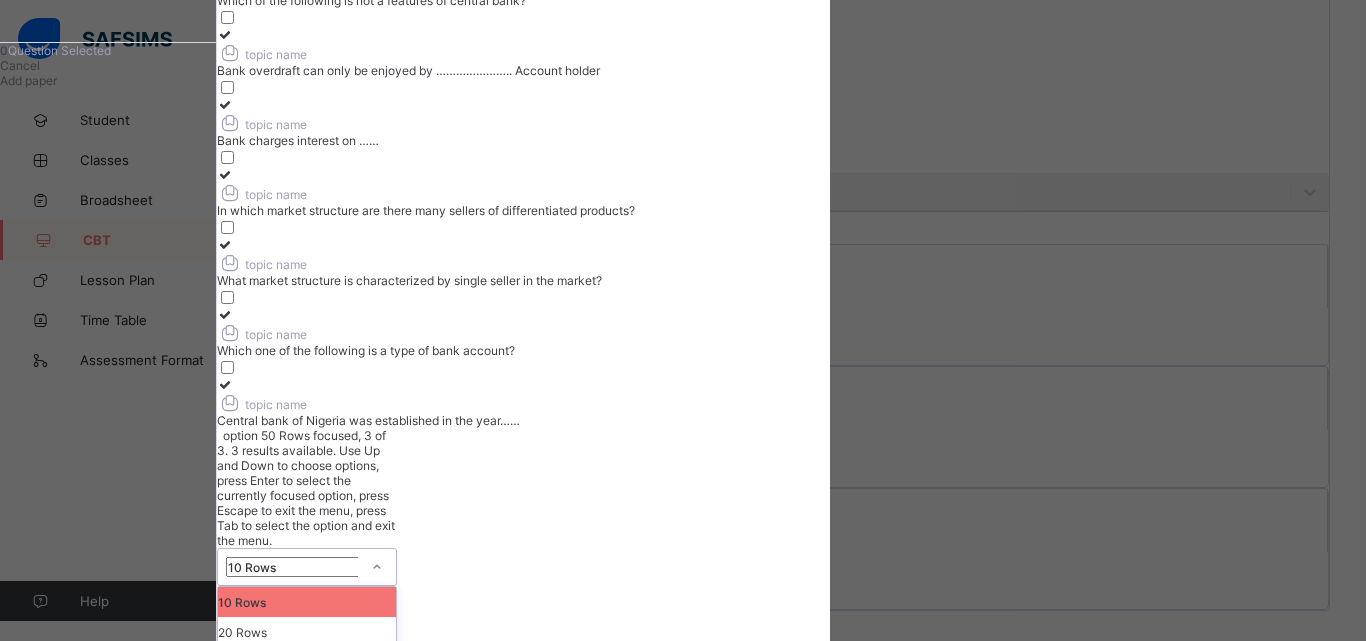 click on "50 Rows" at bounding box center (307, 662) 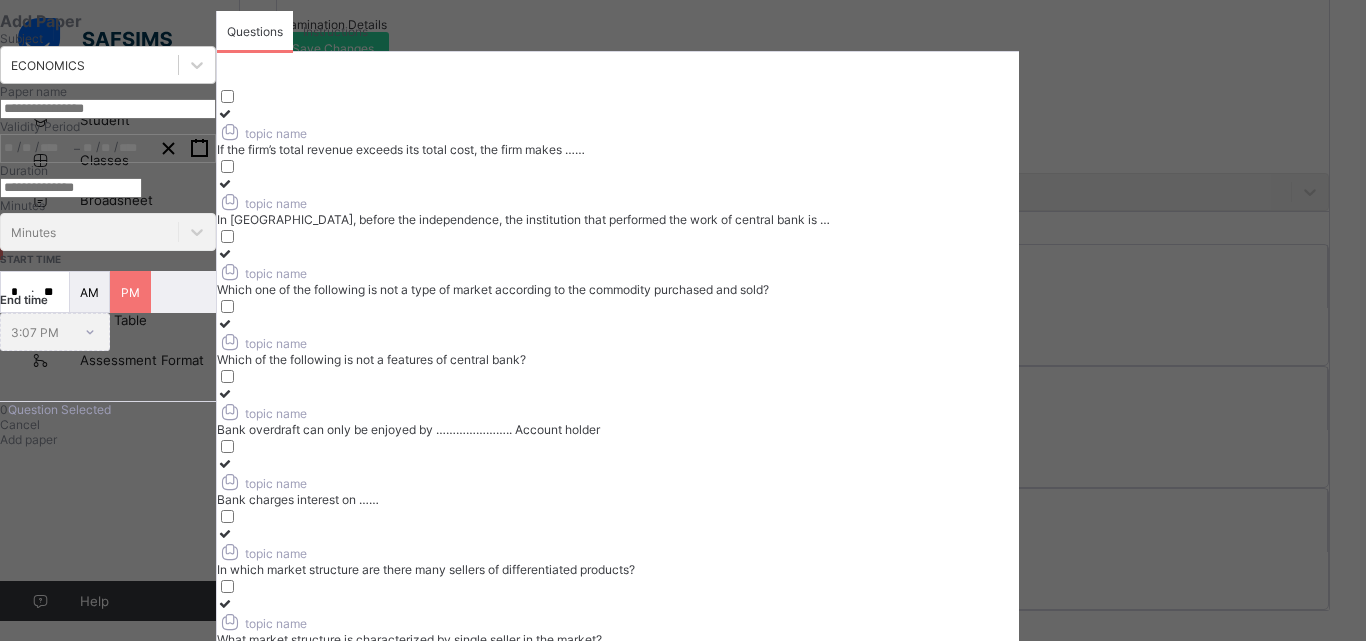 scroll, scrollTop: 0, scrollLeft: 0, axis: both 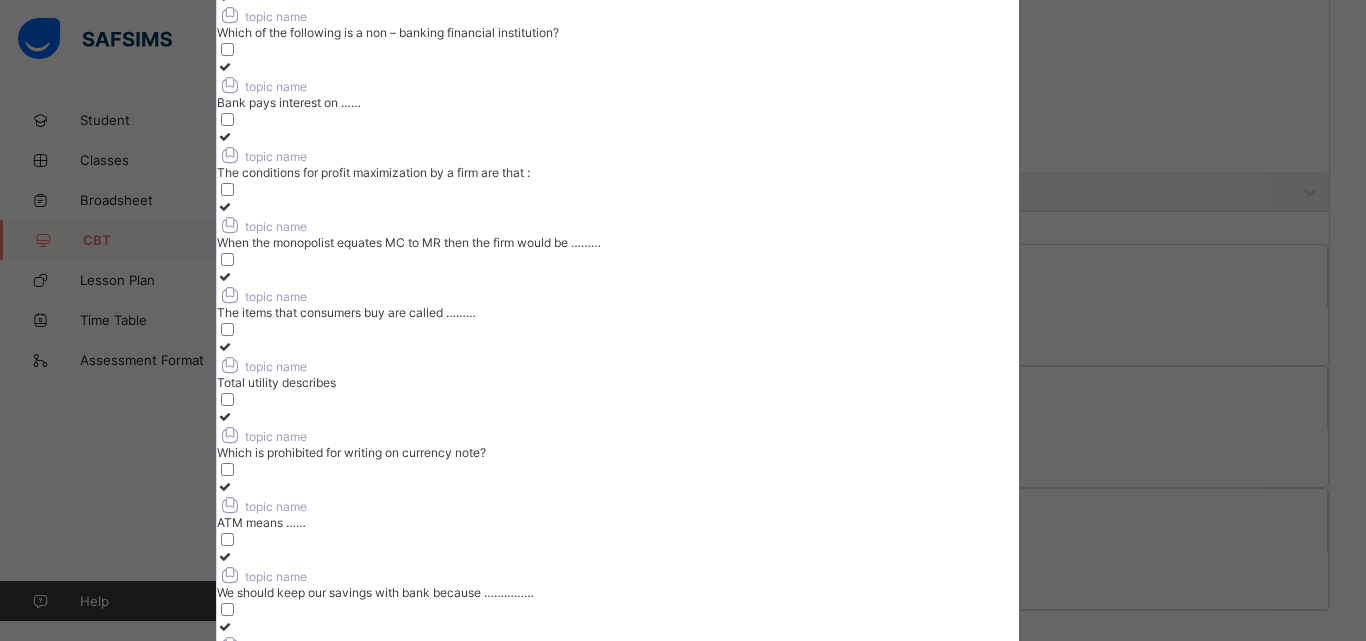 click at bounding box center [225, 976] 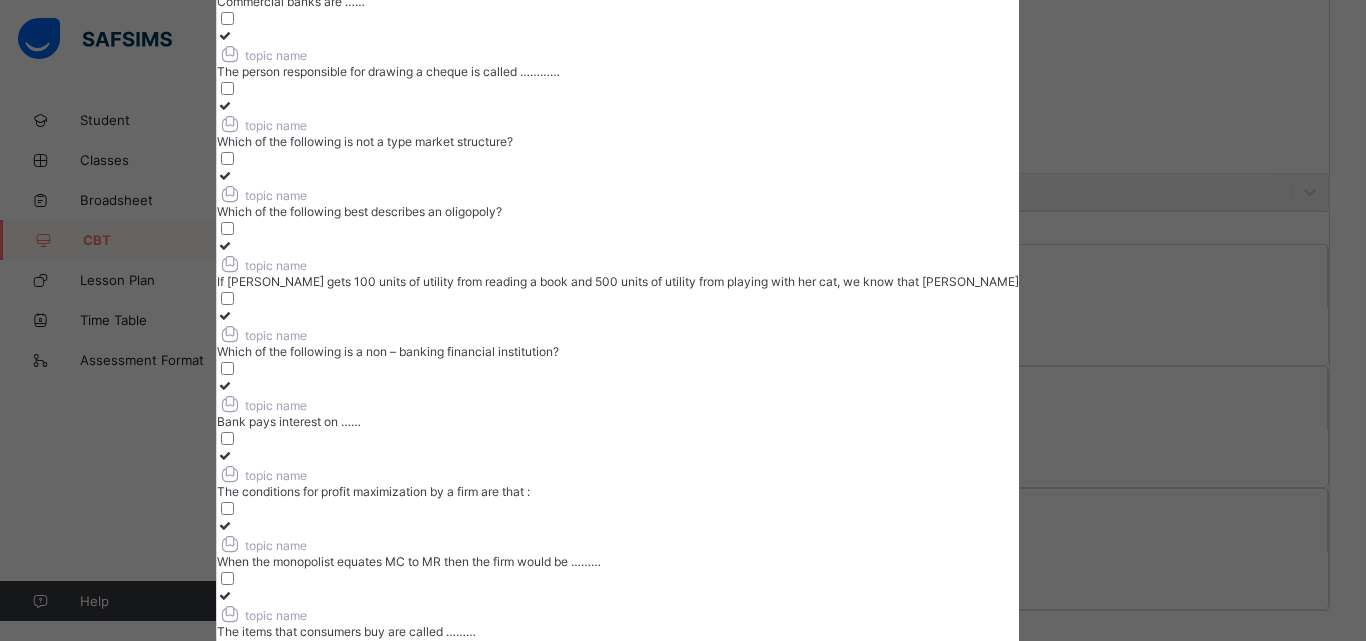 scroll, scrollTop: 878, scrollLeft: 0, axis: vertical 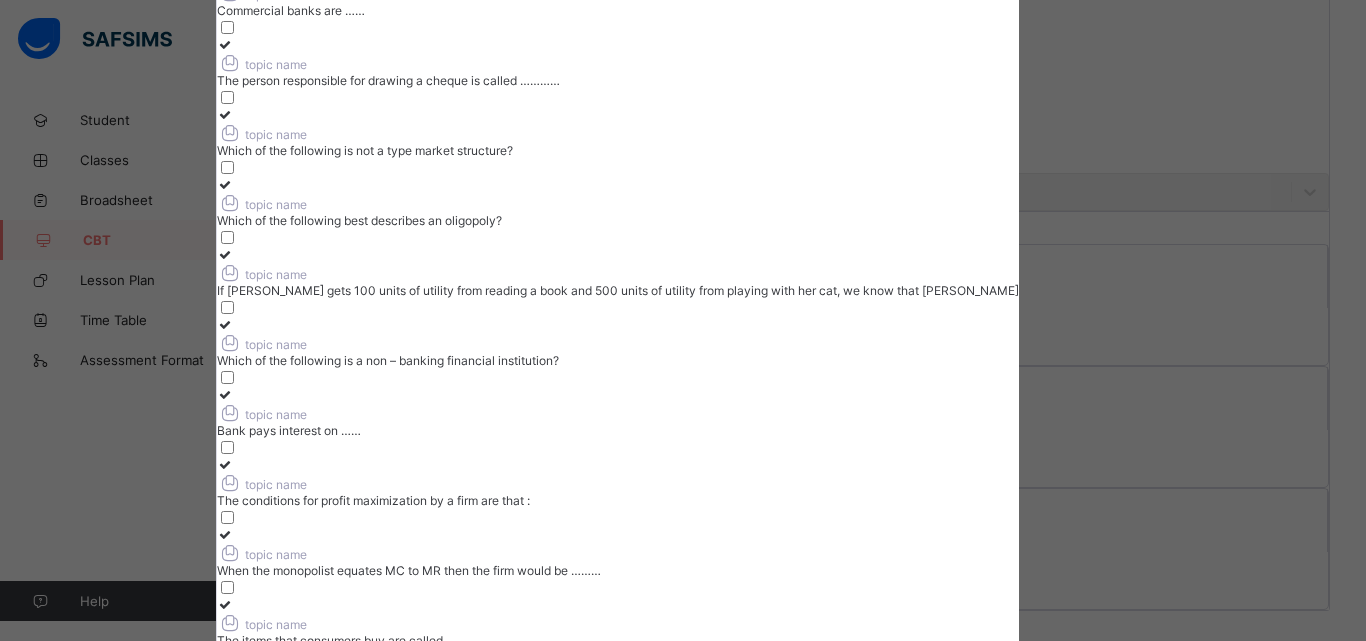 click at bounding box center [225, 604] 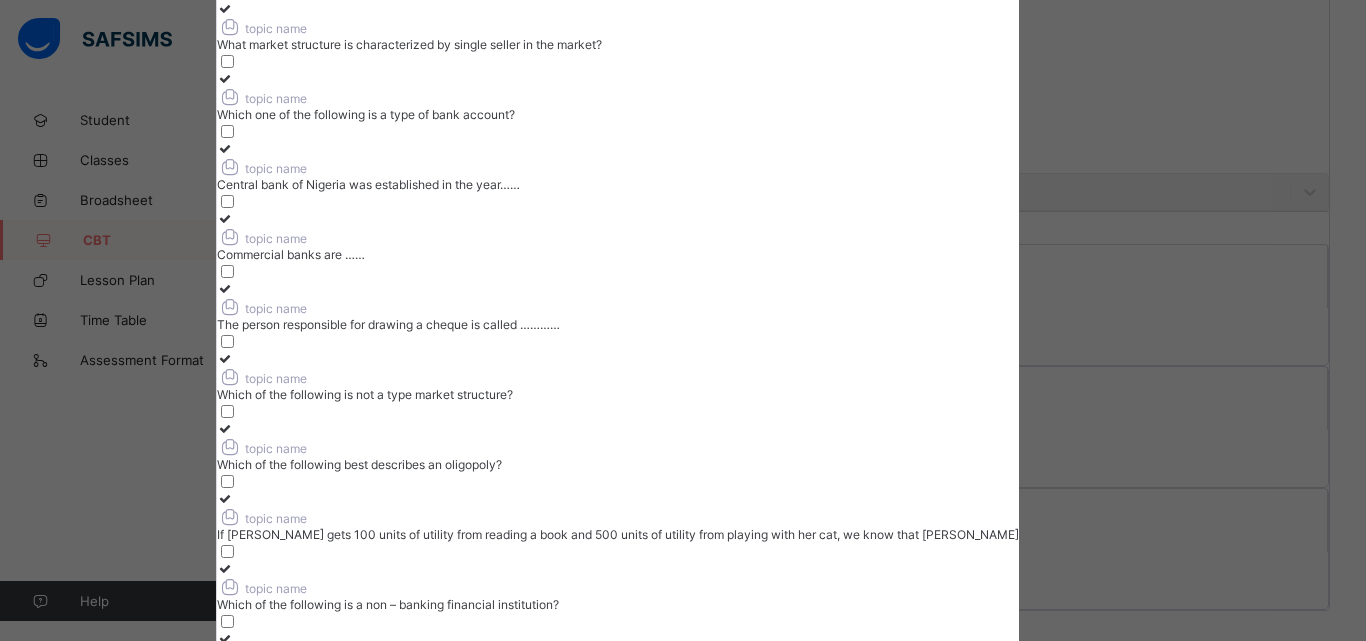 scroll, scrollTop: 616, scrollLeft: 0, axis: vertical 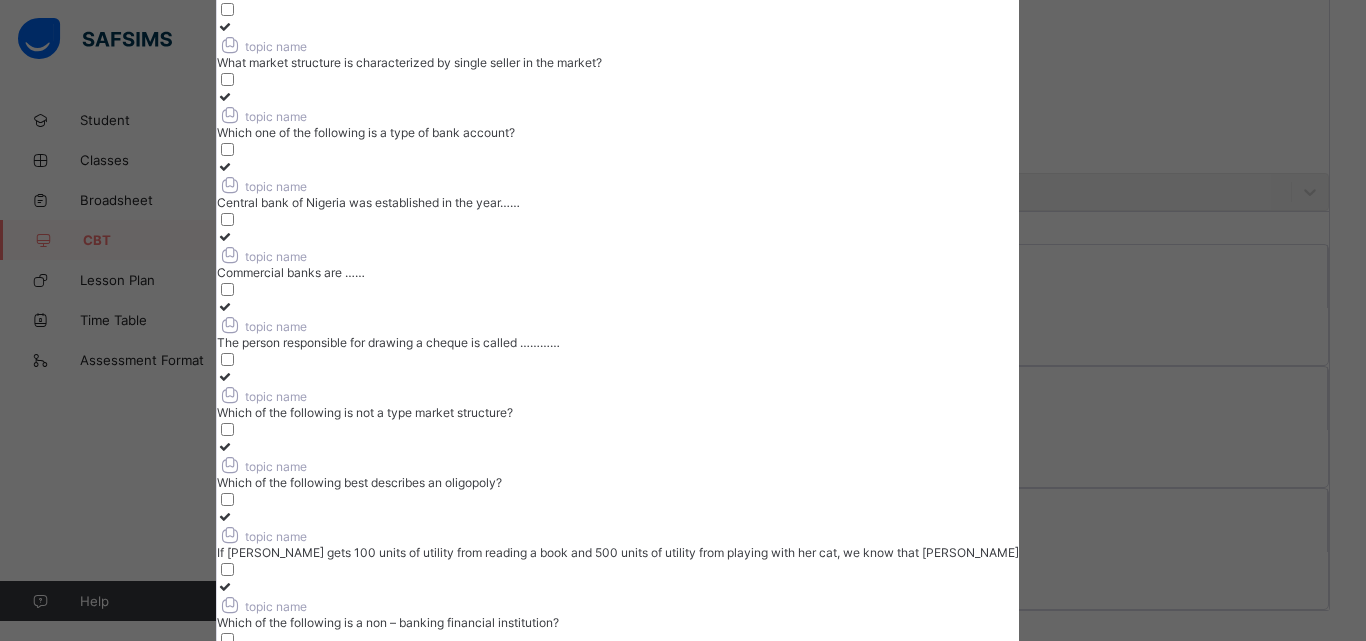 click at bounding box center (225, 376) 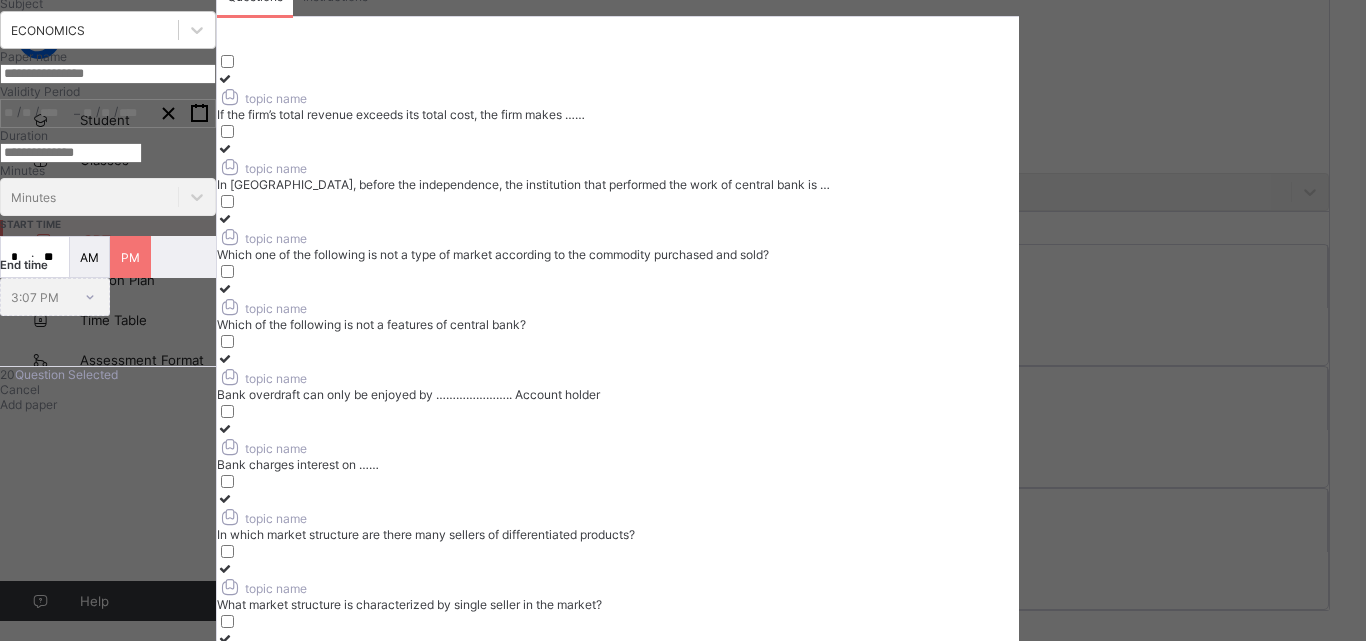 scroll, scrollTop: 0, scrollLeft: 0, axis: both 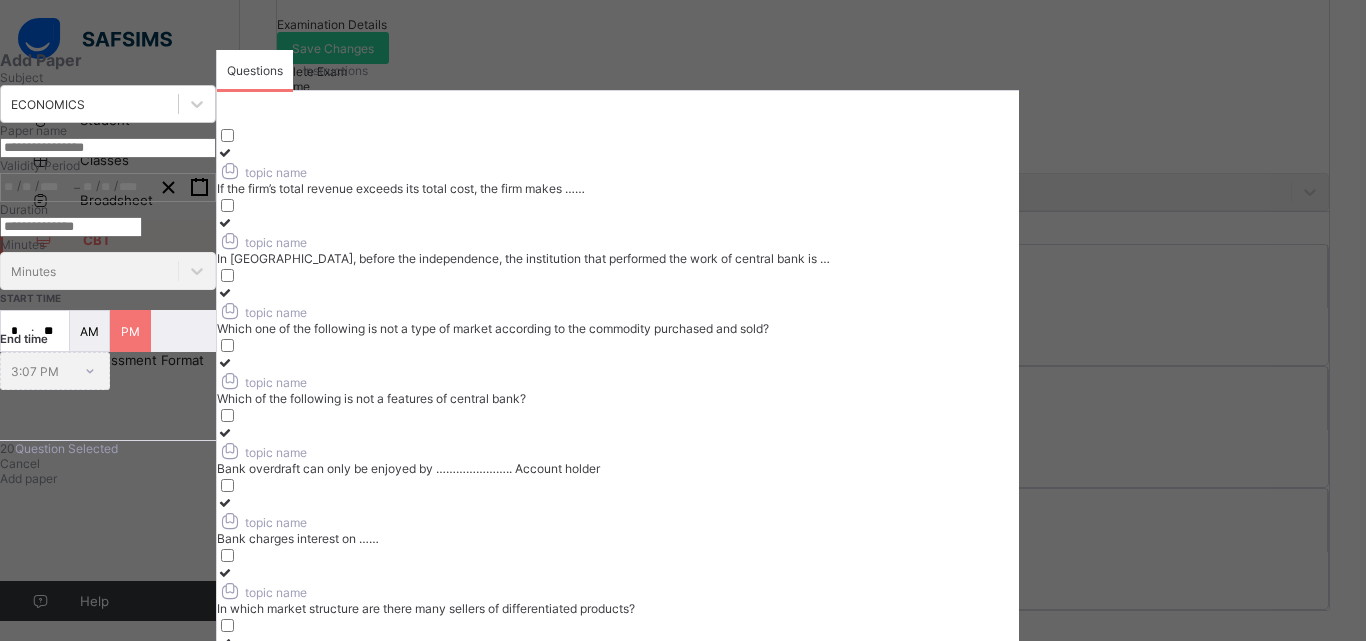 click 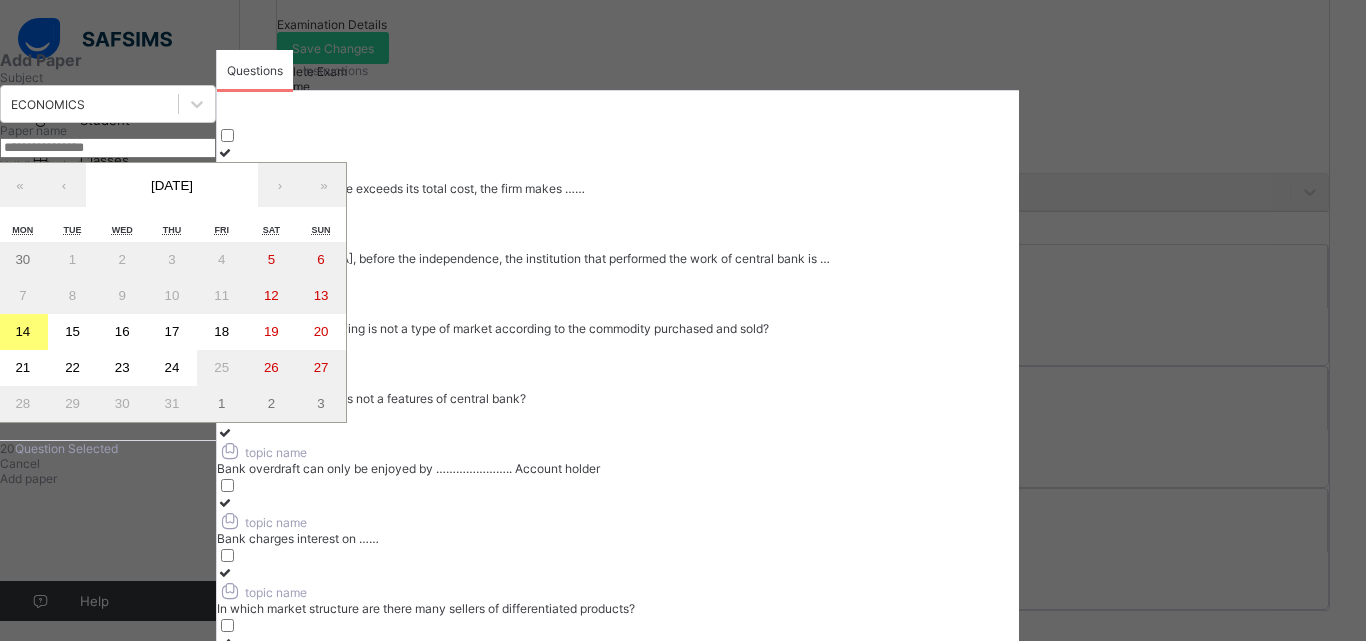 click on "15" at bounding box center [72, 331] 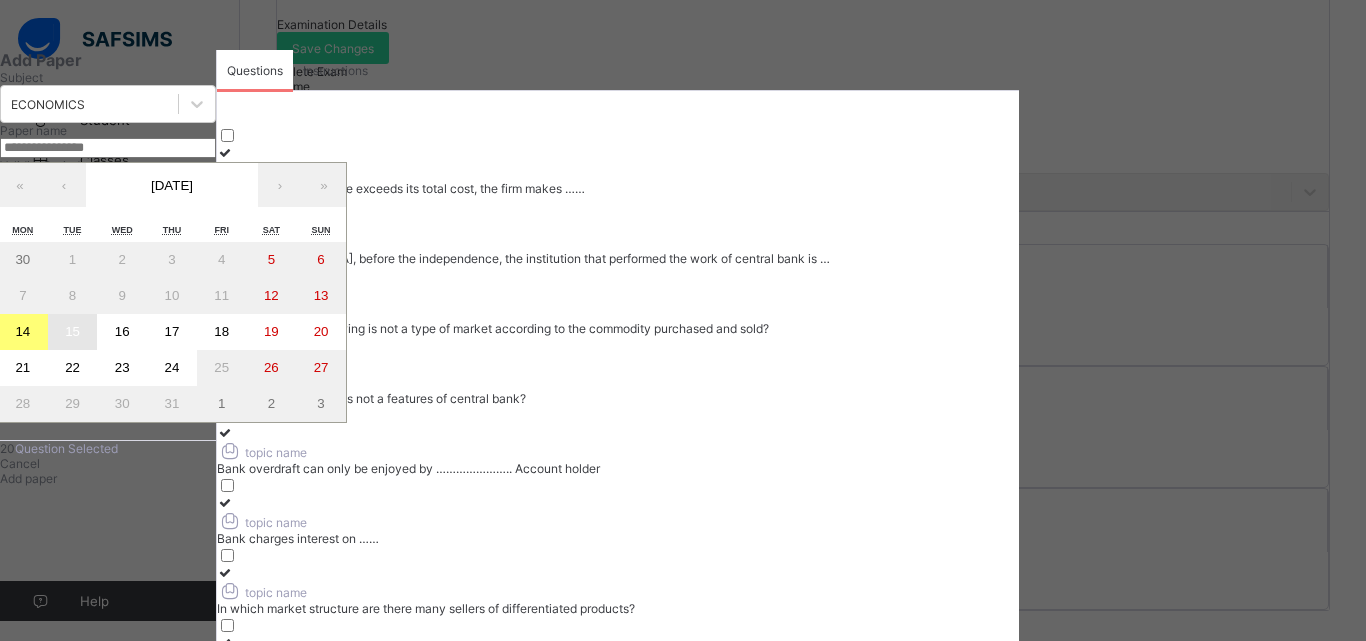 click on "15" at bounding box center (72, 331) 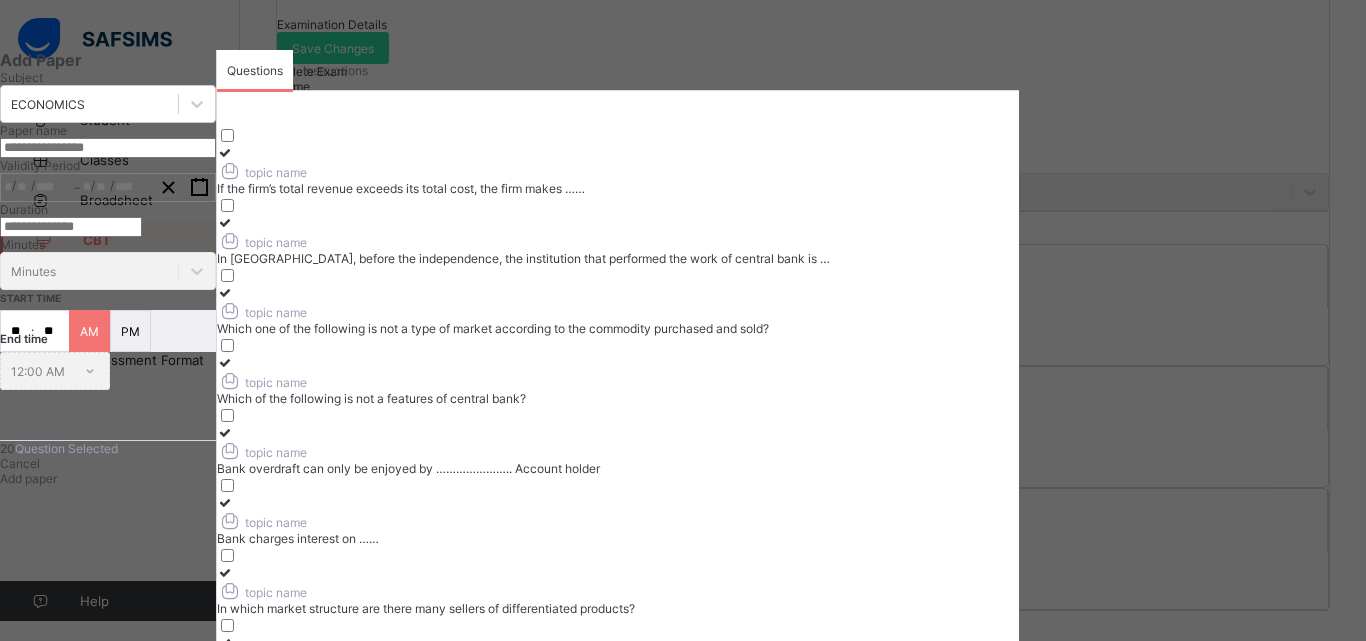 click at bounding box center (71, 227) 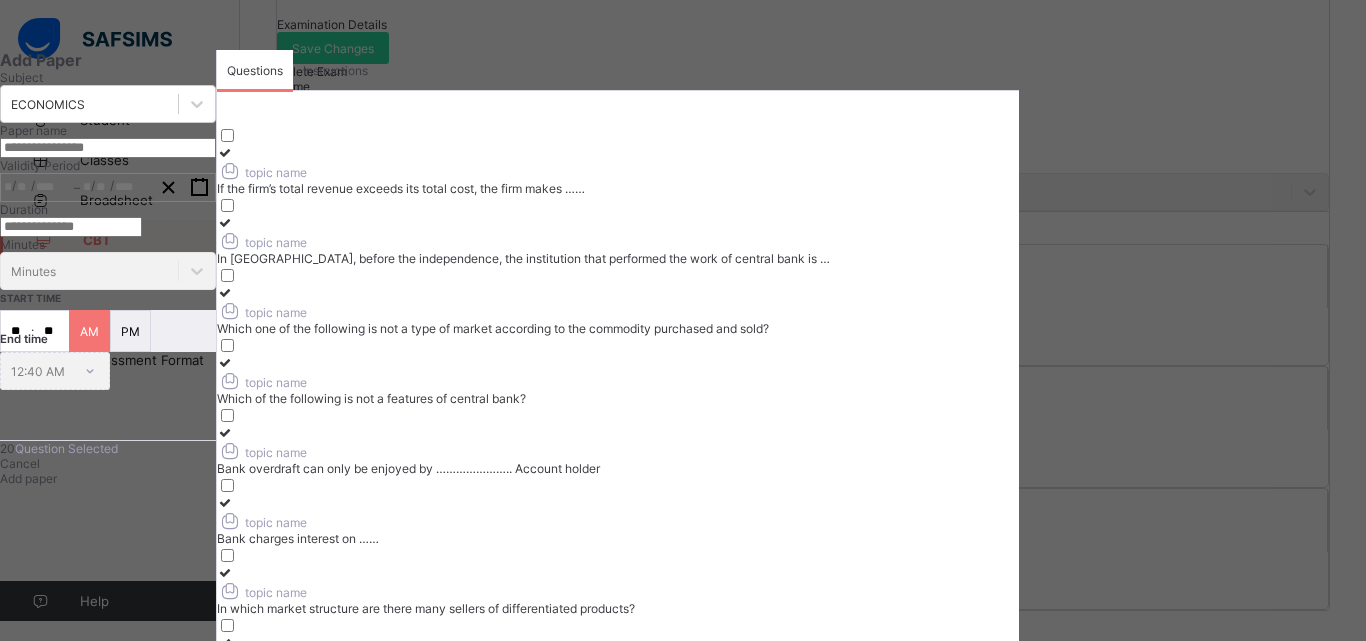 drag, startPoint x: 251, startPoint y: 457, endPoint x: 296, endPoint y: 459, distance: 45.044422 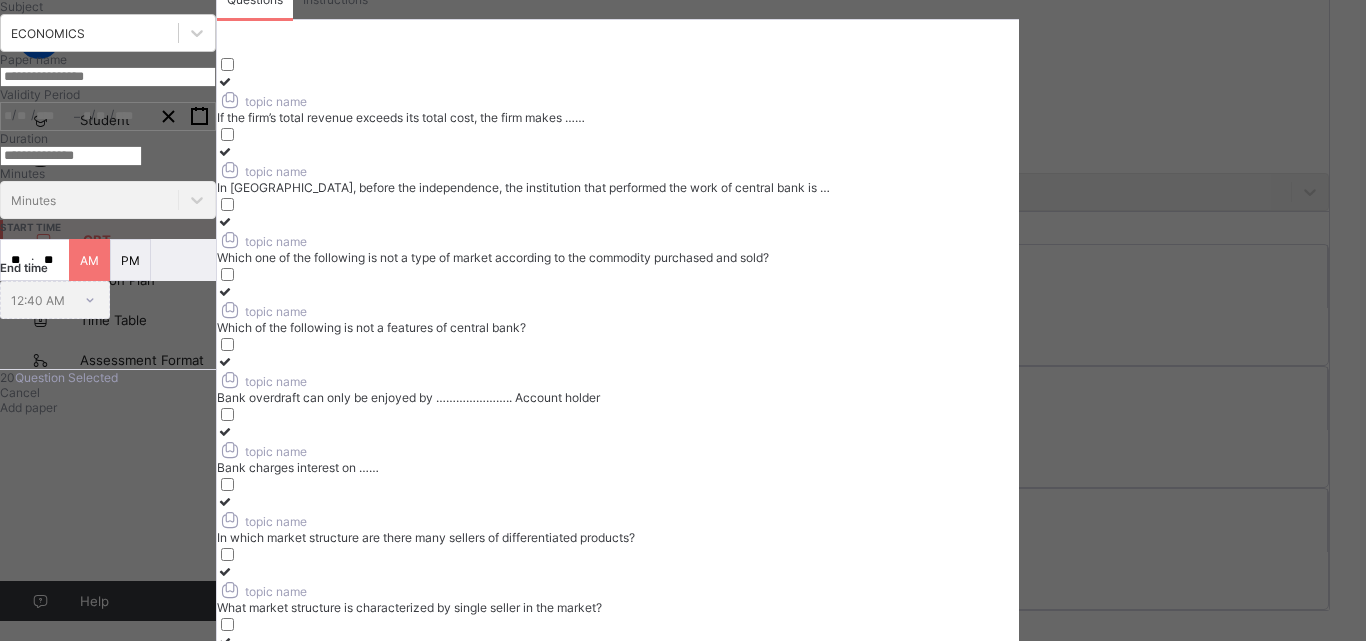 scroll, scrollTop: 87, scrollLeft: 0, axis: vertical 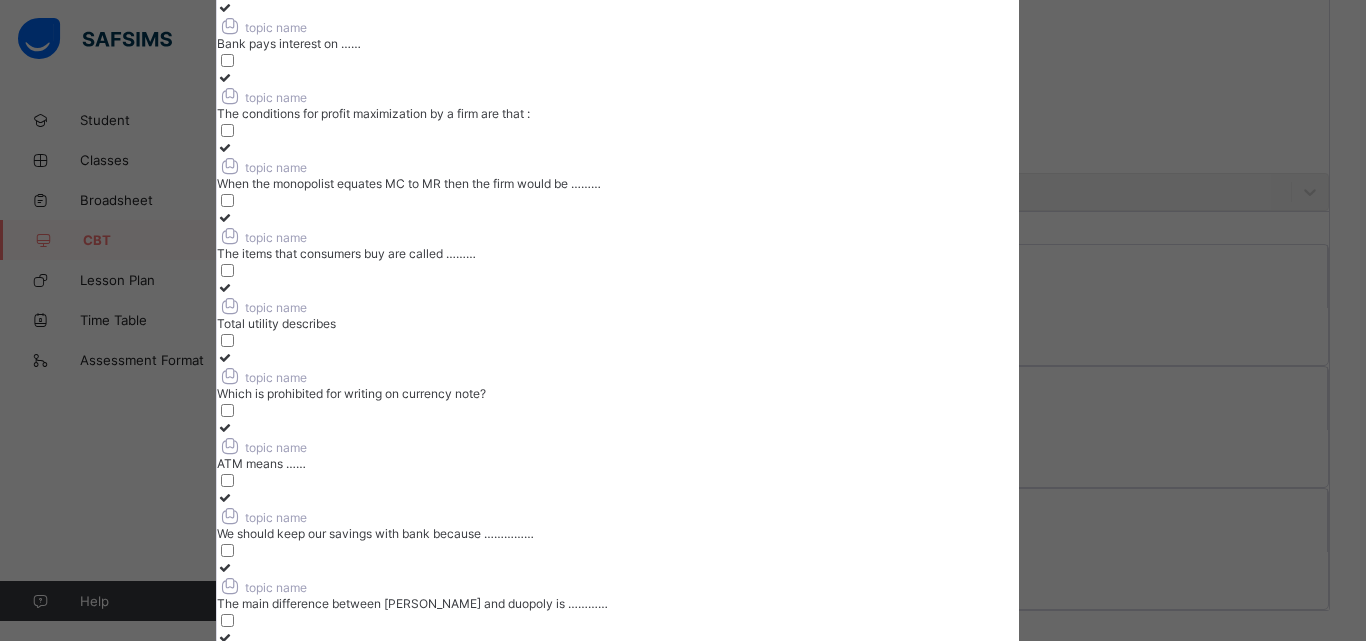 drag, startPoint x: 1340, startPoint y: 451, endPoint x: 1361, endPoint y: 443, distance: 22.472204 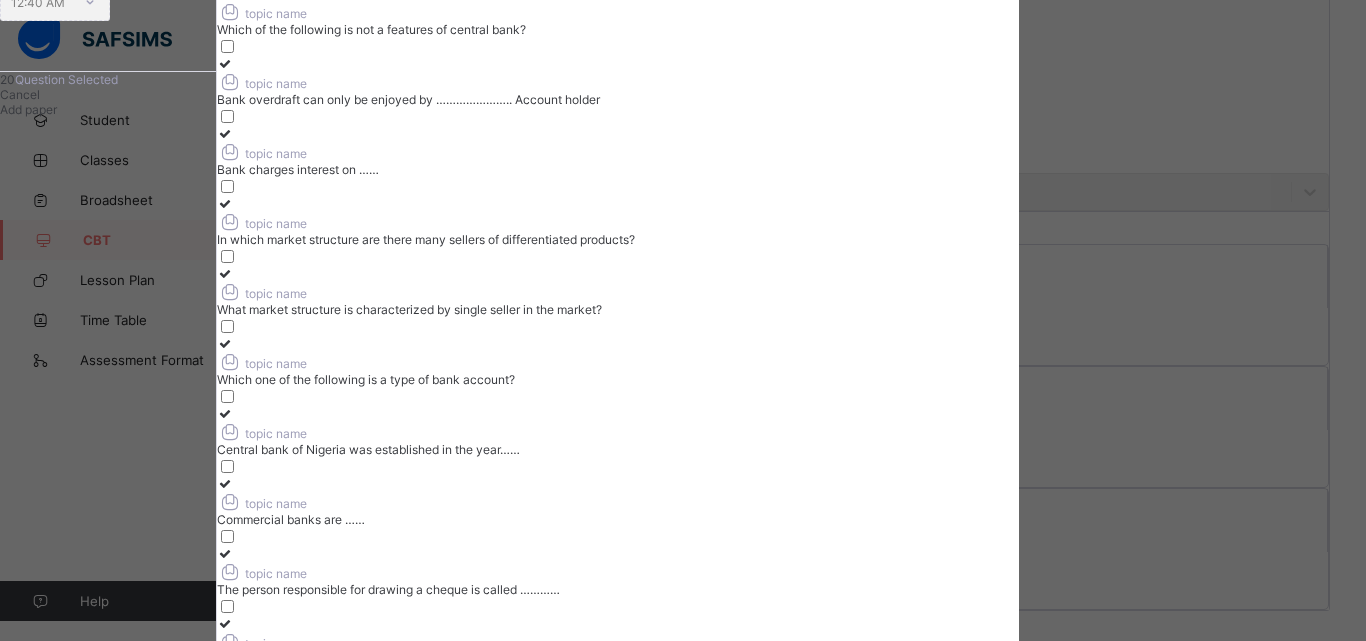 scroll, scrollTop: 408, scrollLeft: 0, axis: vertical 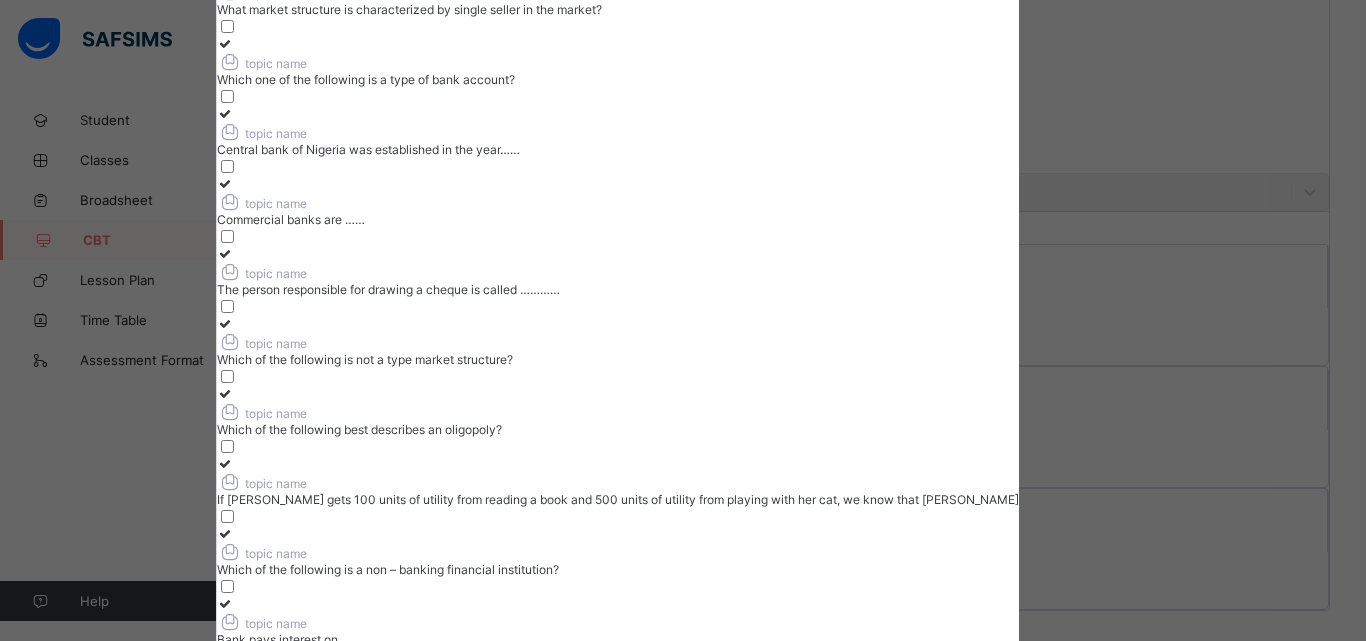 click on "Cancel" at bounding box center [20, -206] 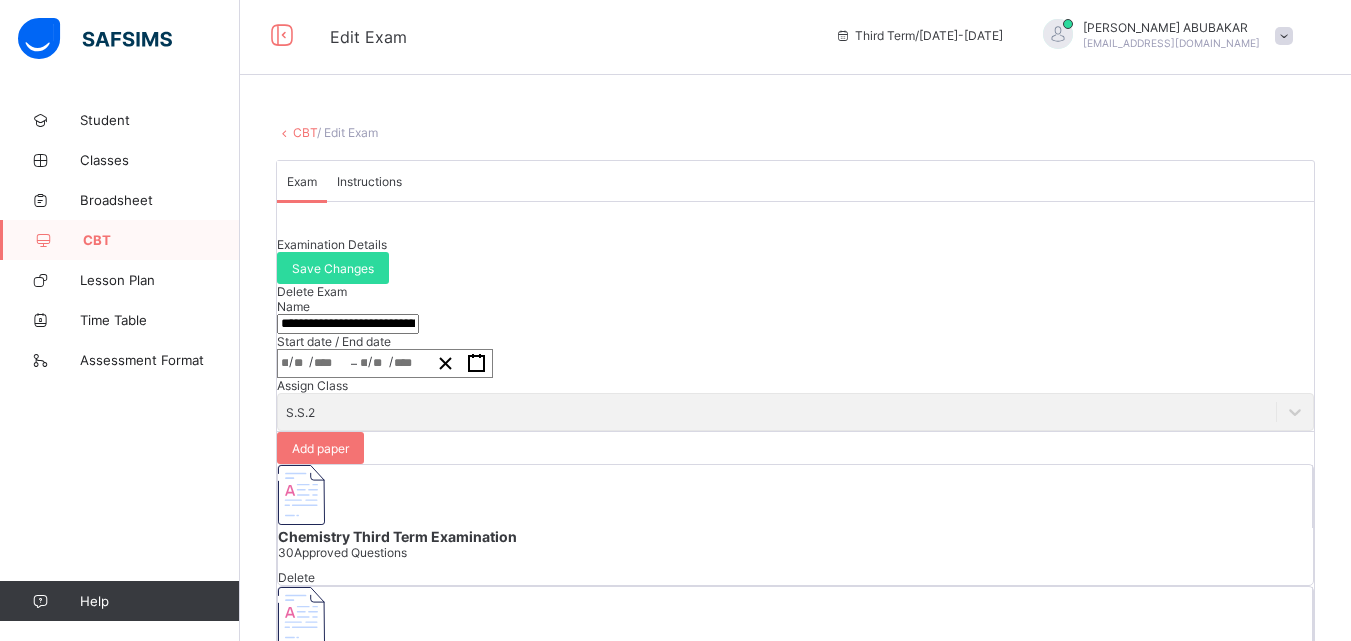 scroll, scrollTop: 0, scrollLeft: 0, axis: both 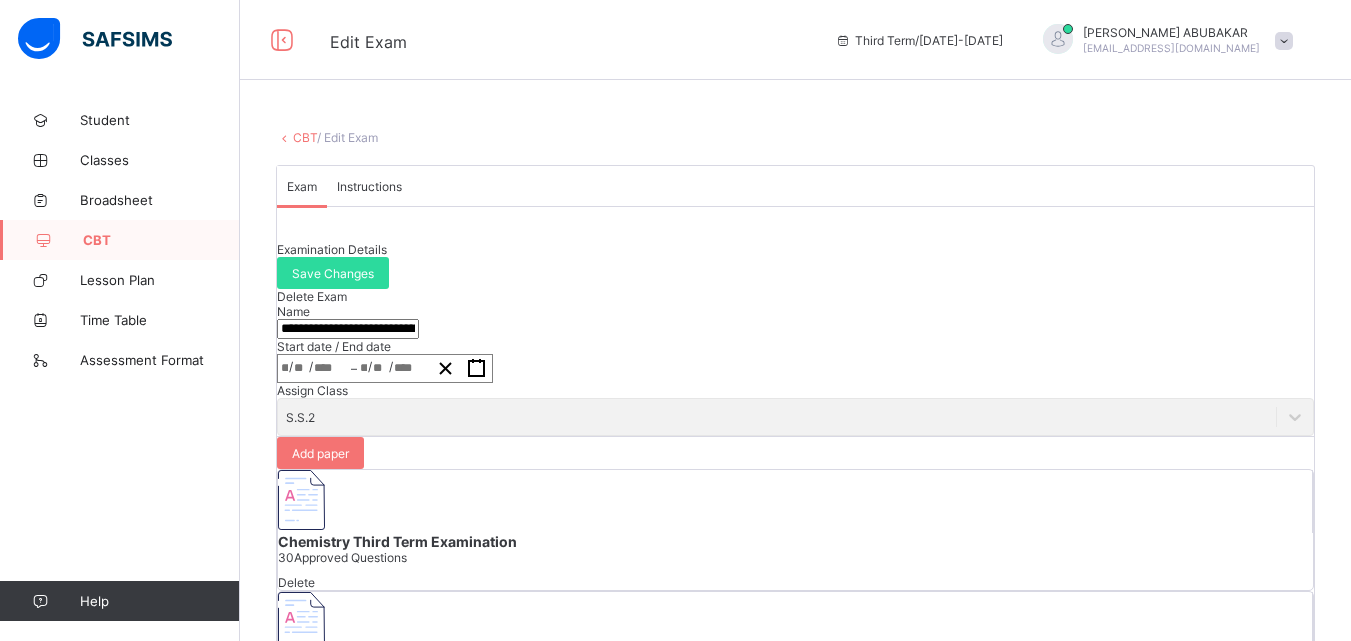 click on "CBT" at bounding box center (305, 137) 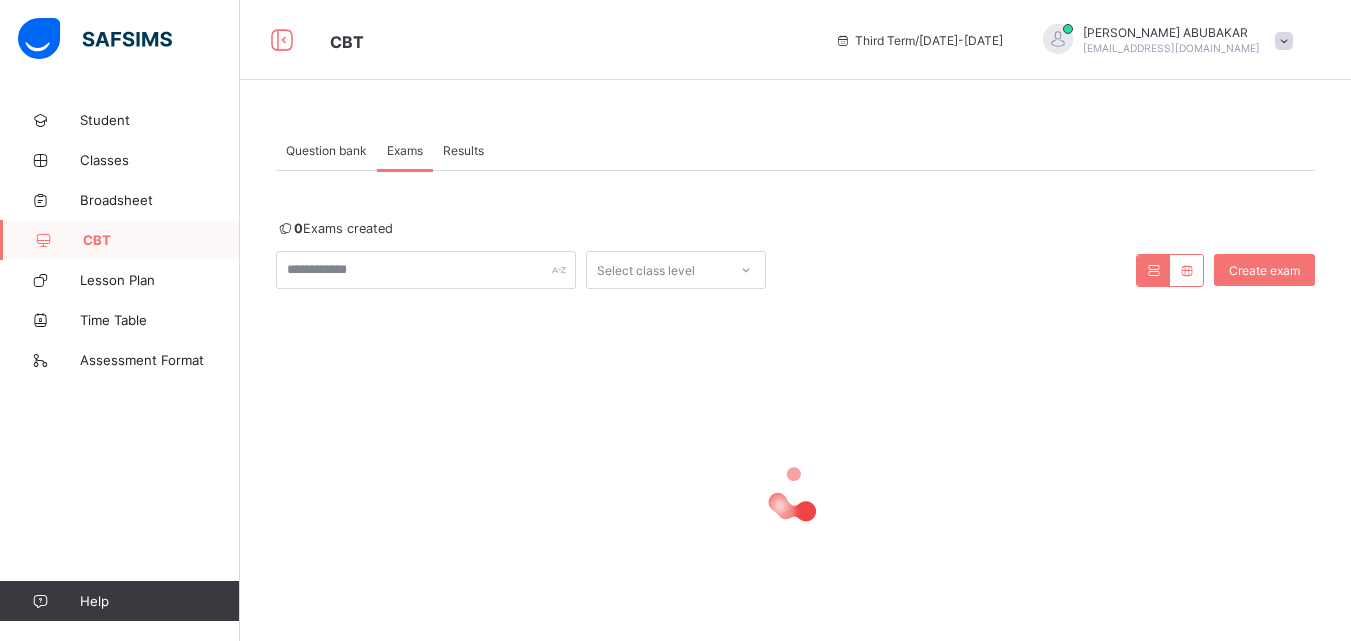 click on "Question bank" at bounding box center (326, 150) 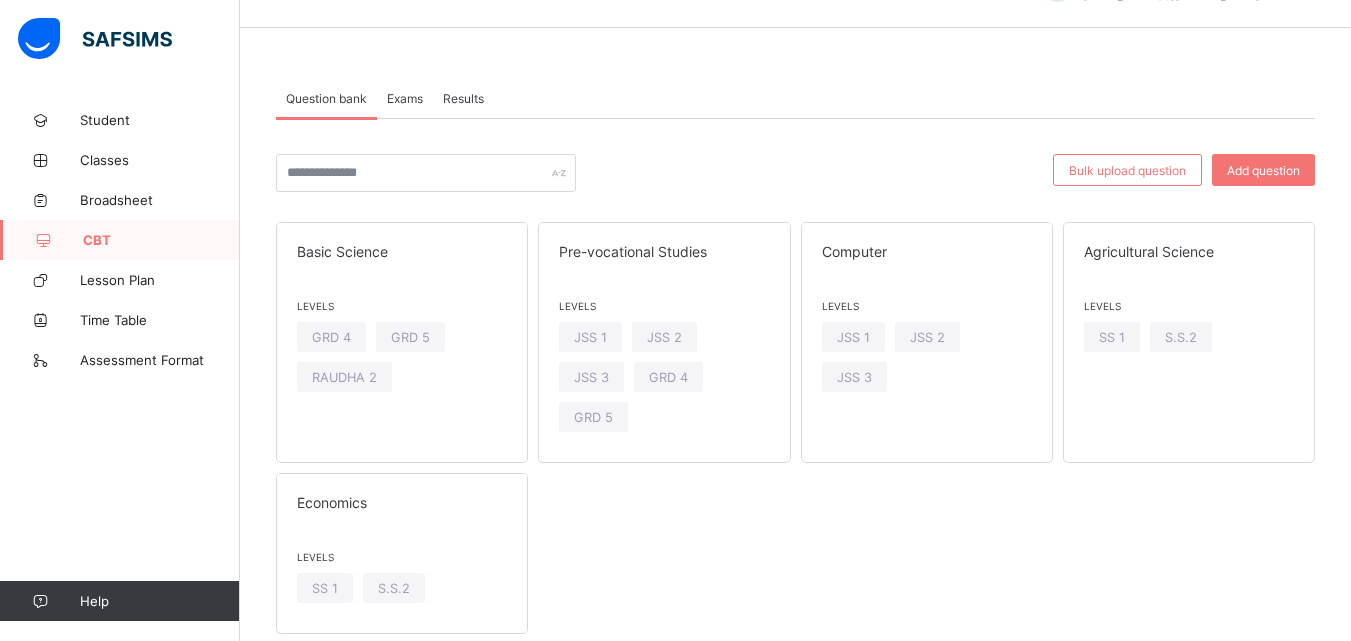 scroll, scrollTop: 105, scrollLeft: 0, axis: vertical 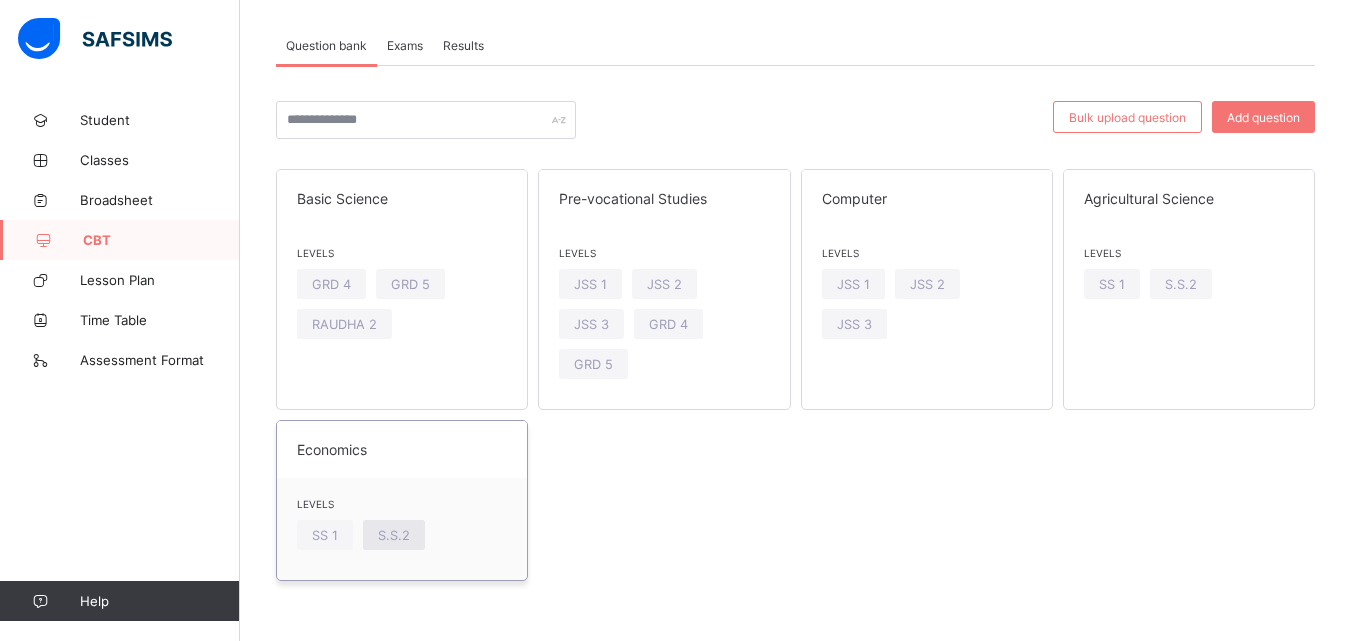 click on "S.S.2" at bounding box center [394, 535] 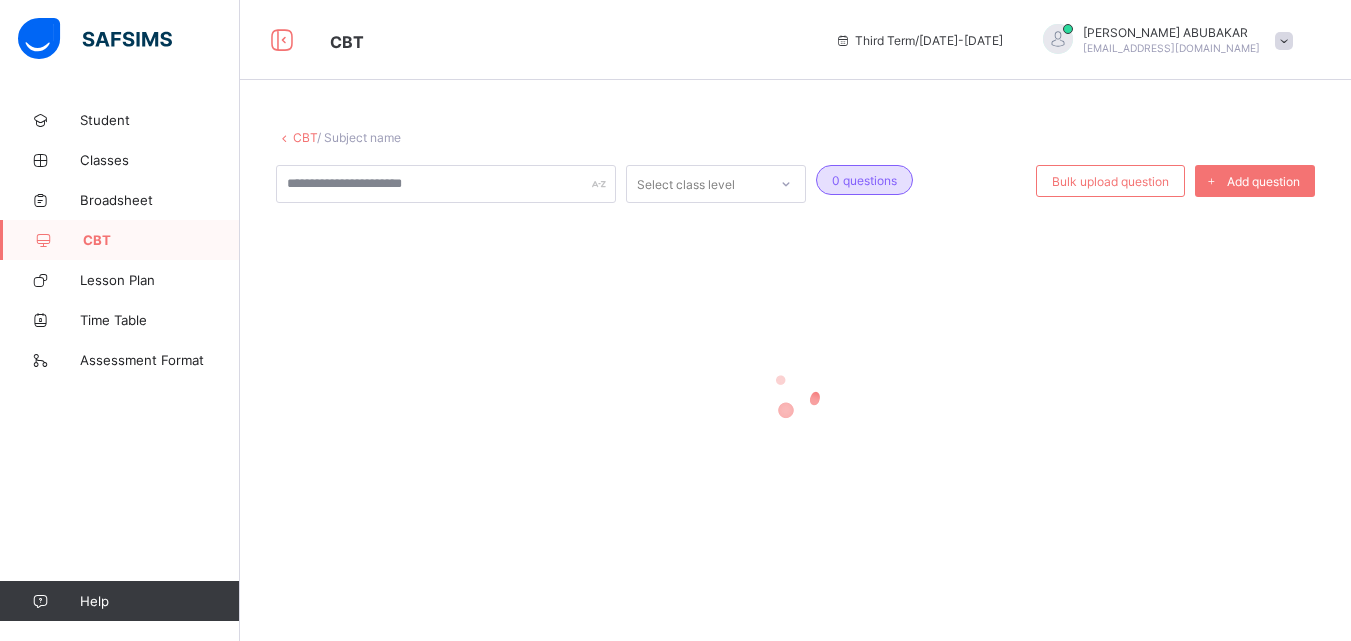 scroll, scrollTop: 0, scrollLeft: 0, axis: both 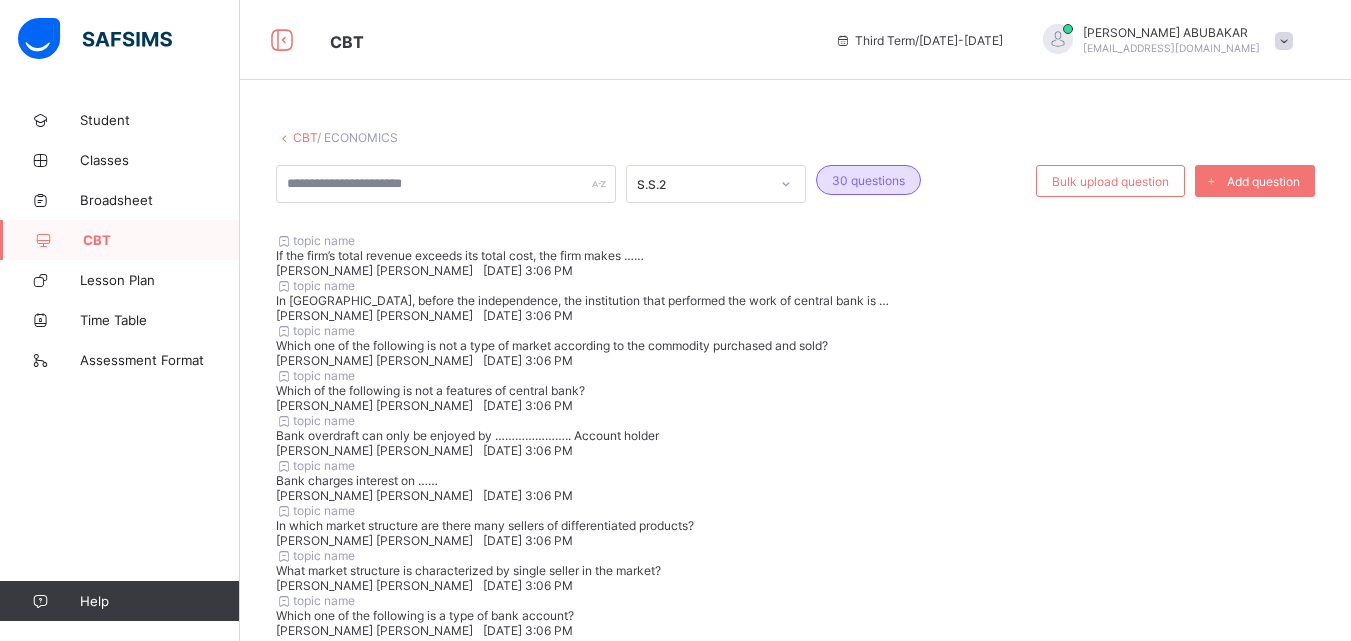 click on "If the firm’s total revenue exceeds its total cost, the firm makes ……" at bounding box center (795, 255) 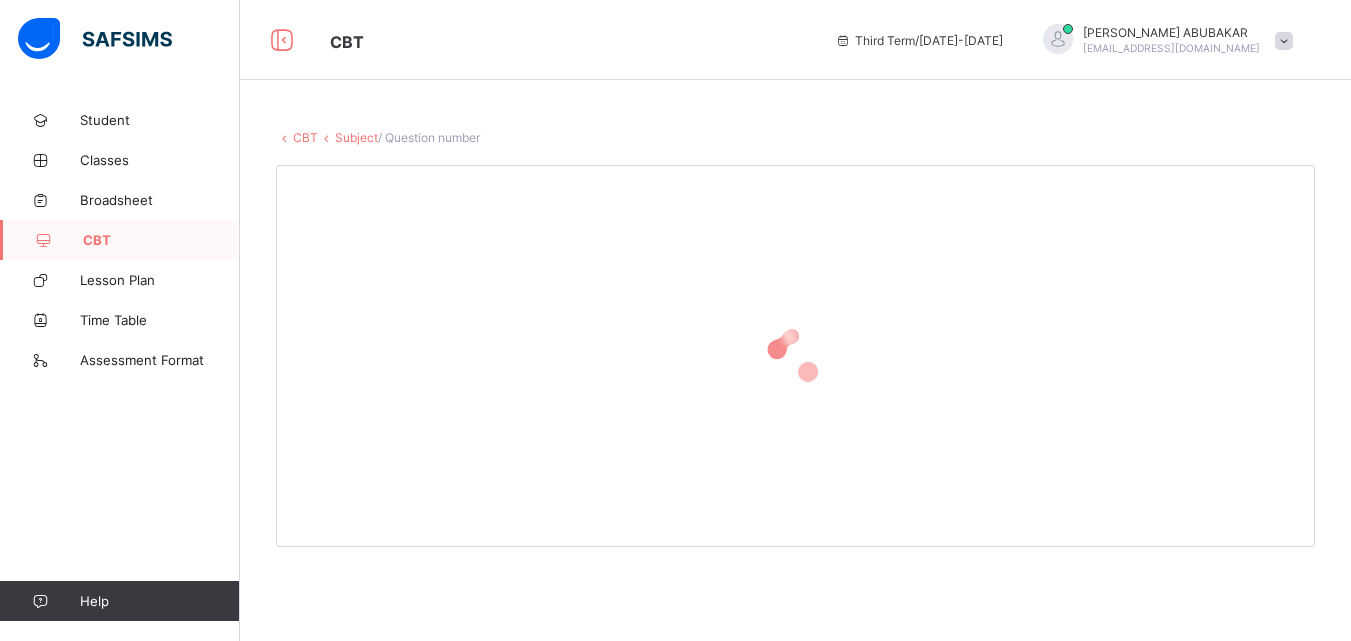 click at bounding box center [795, 356] 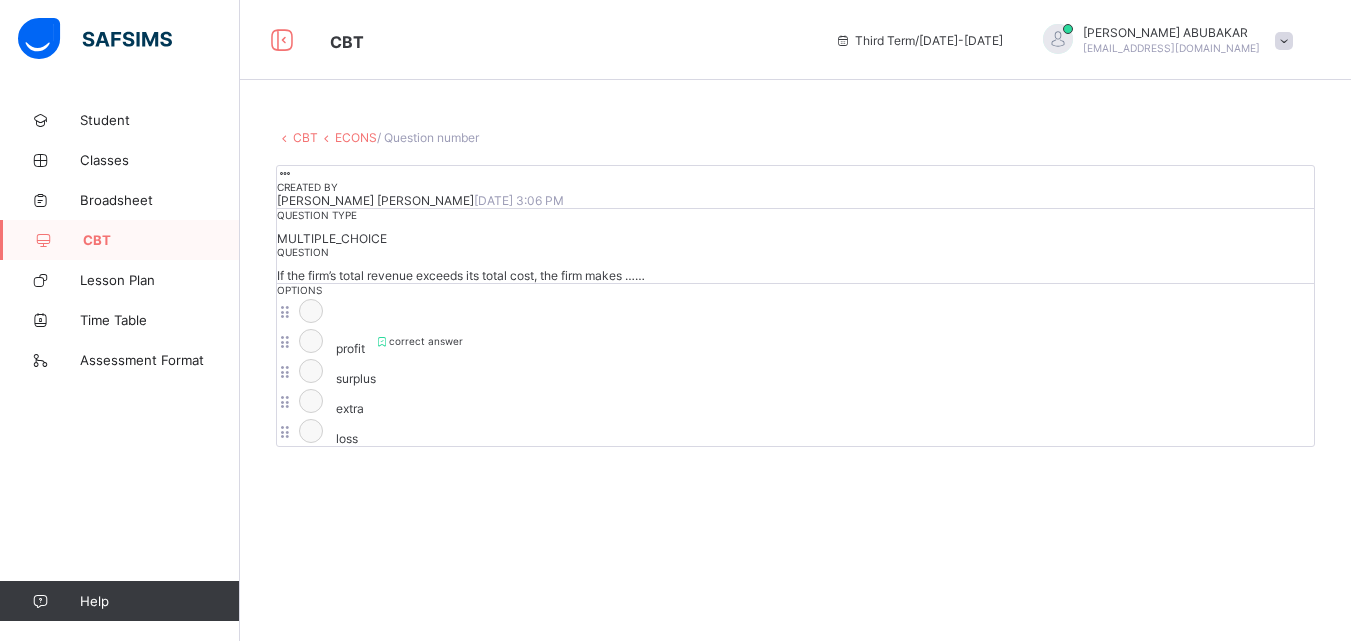 scroll, scrollTop: 351, scrollLeft: 0, axis: vertical 